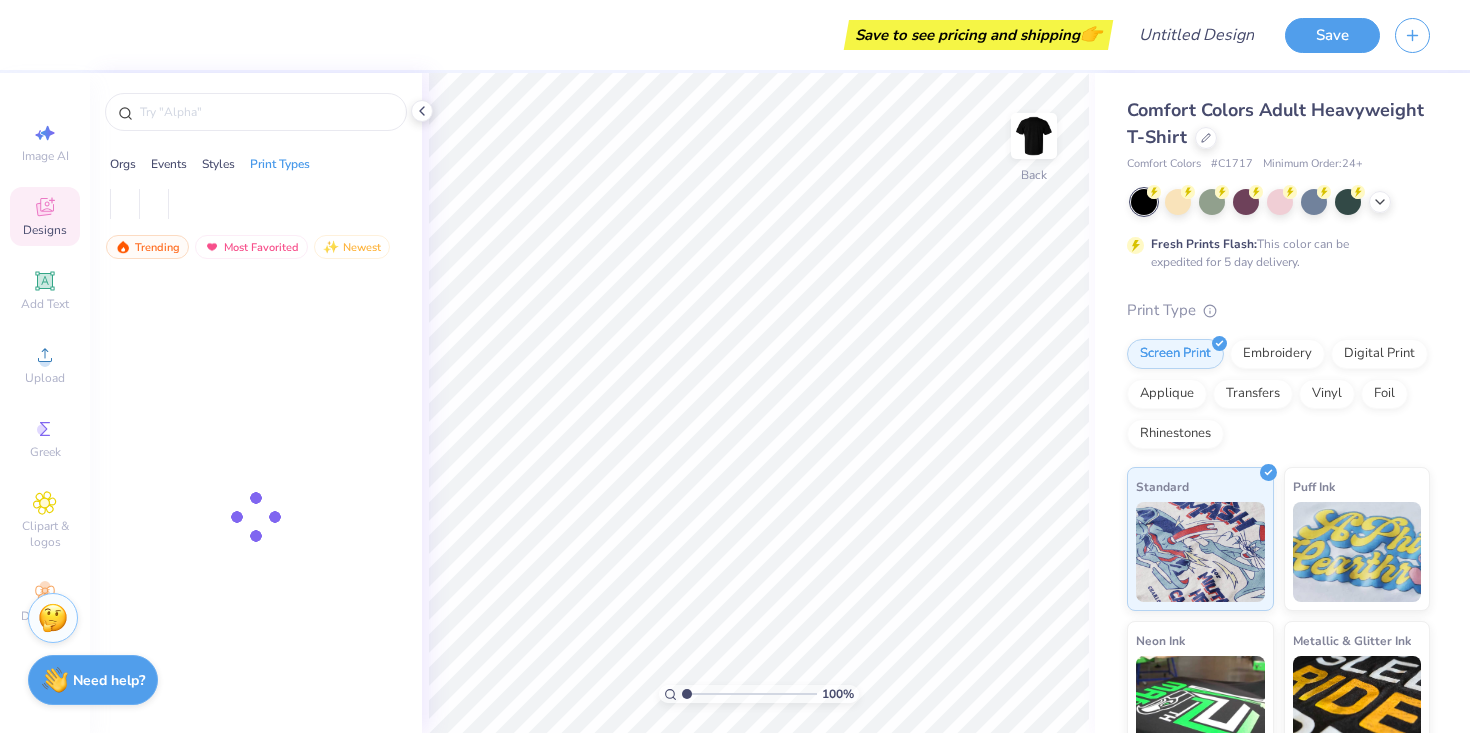 scroll, scrollTop: 0, scrollLeft: 0, axis: both 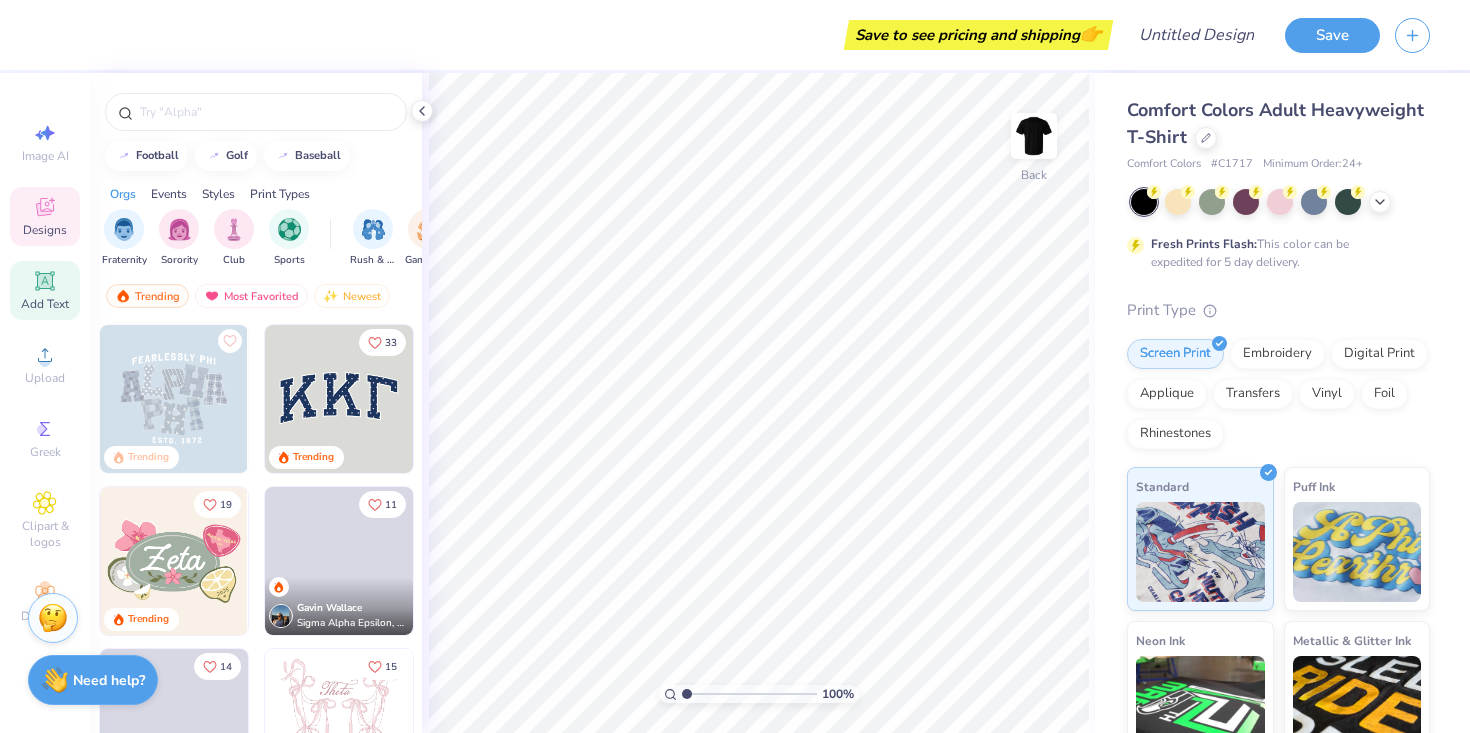 click 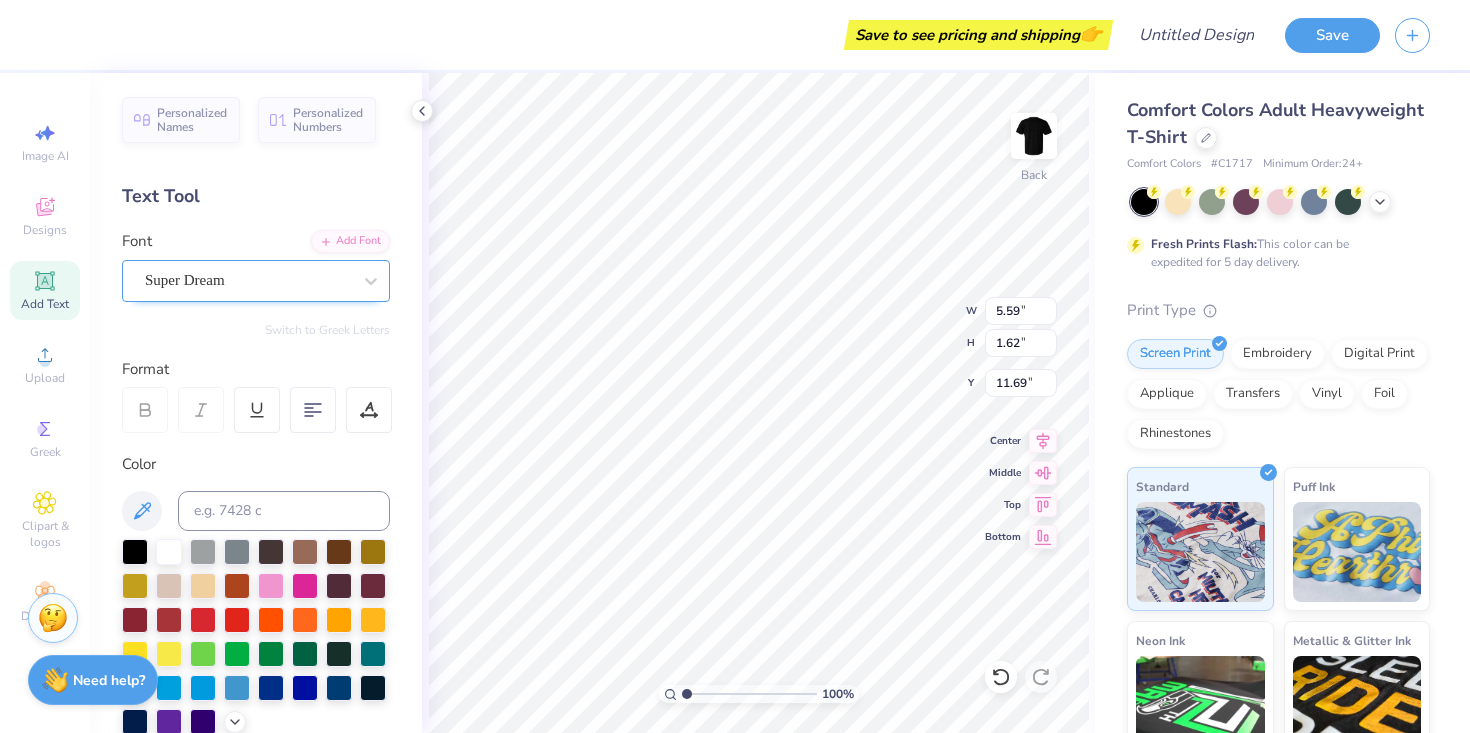 click on "Super Dream" at bounding box center [248, 280] 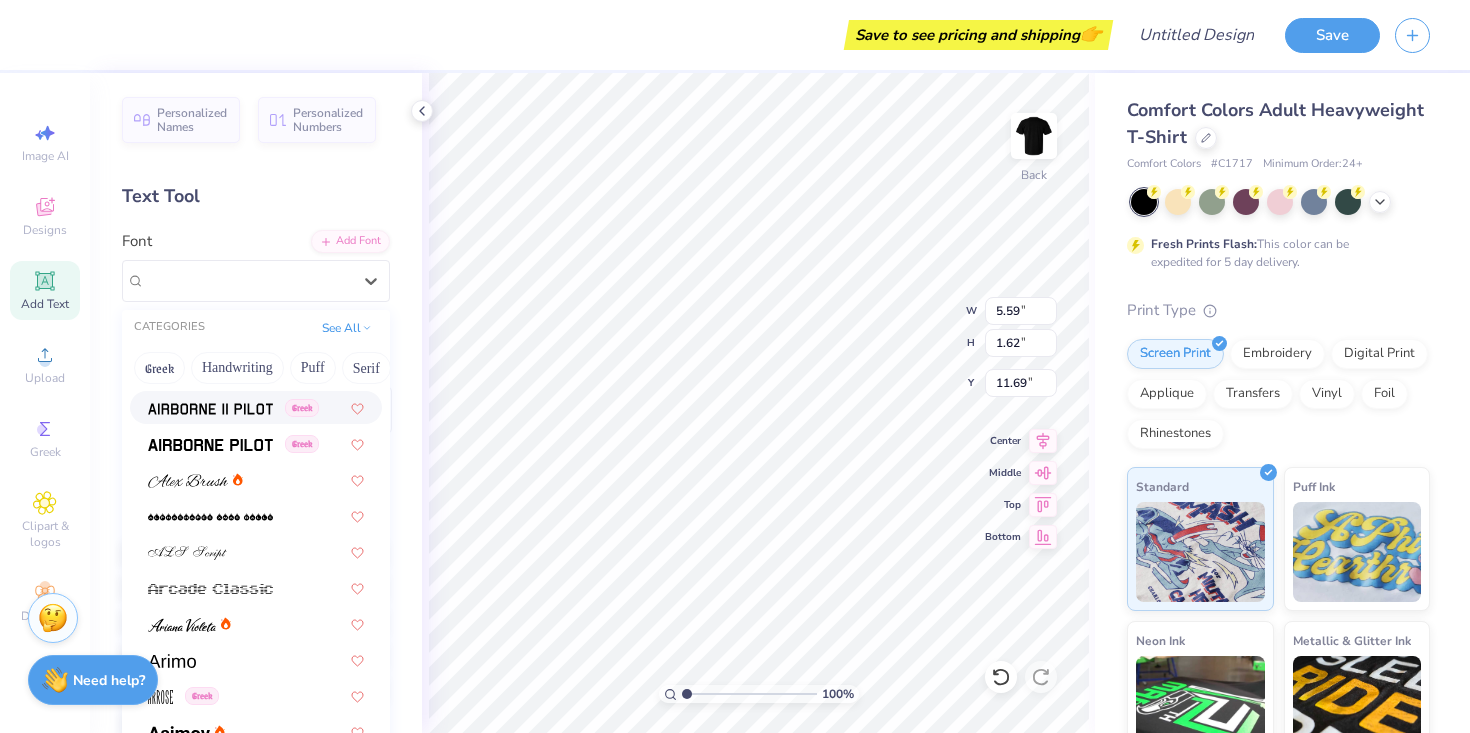 scroll, scrollTop: 454, scrollLeft: 0, axis: vertical 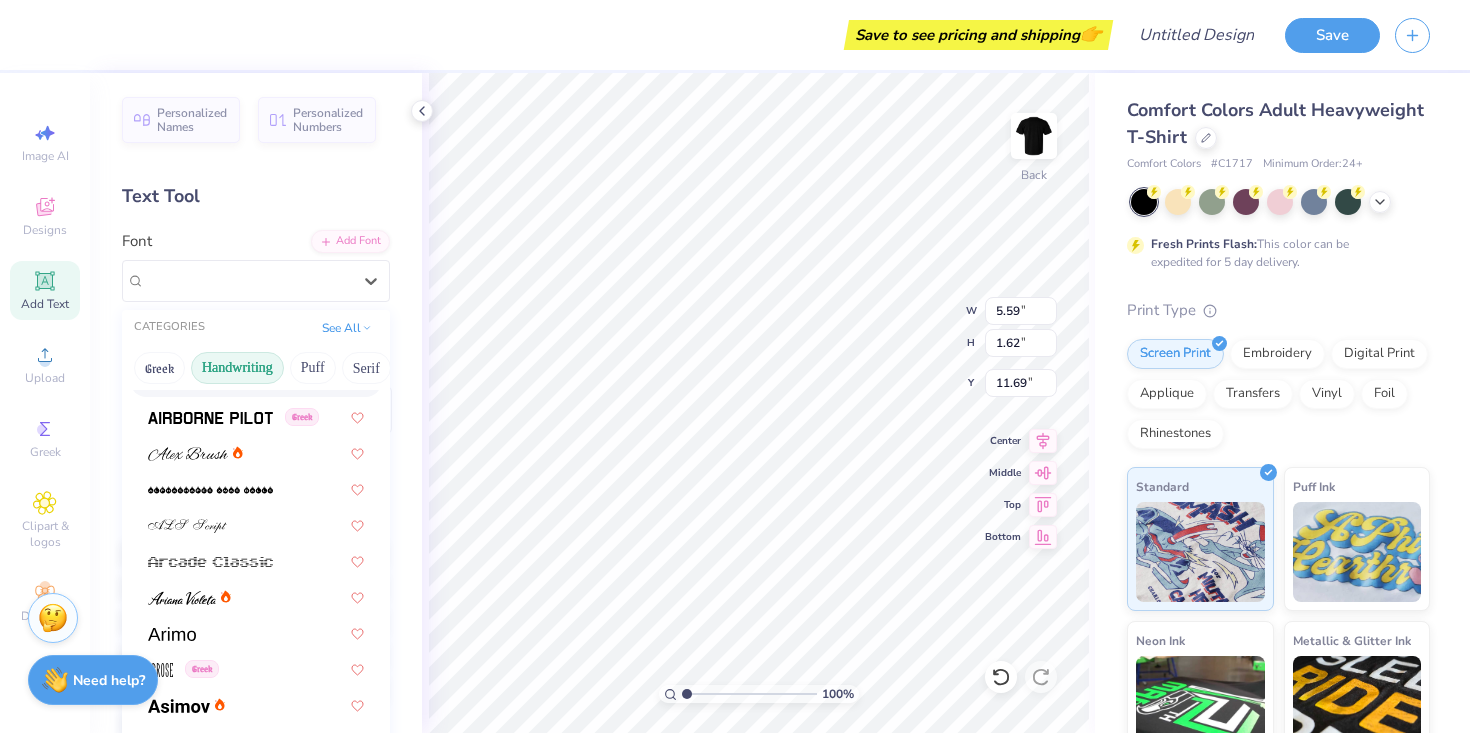 click on "Handwriting" at bounding box center [237, 368] 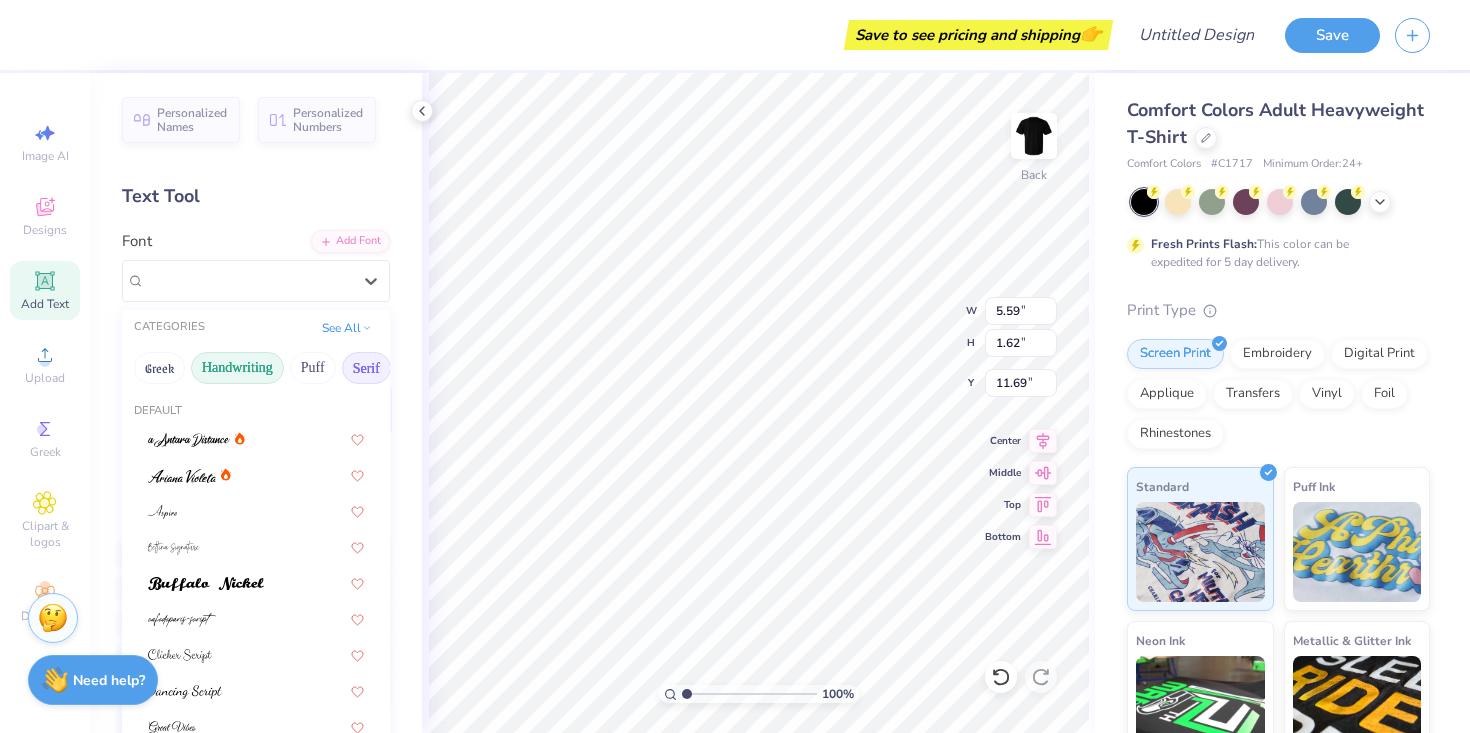 click on "Serif" at bounding box center (366, 368) 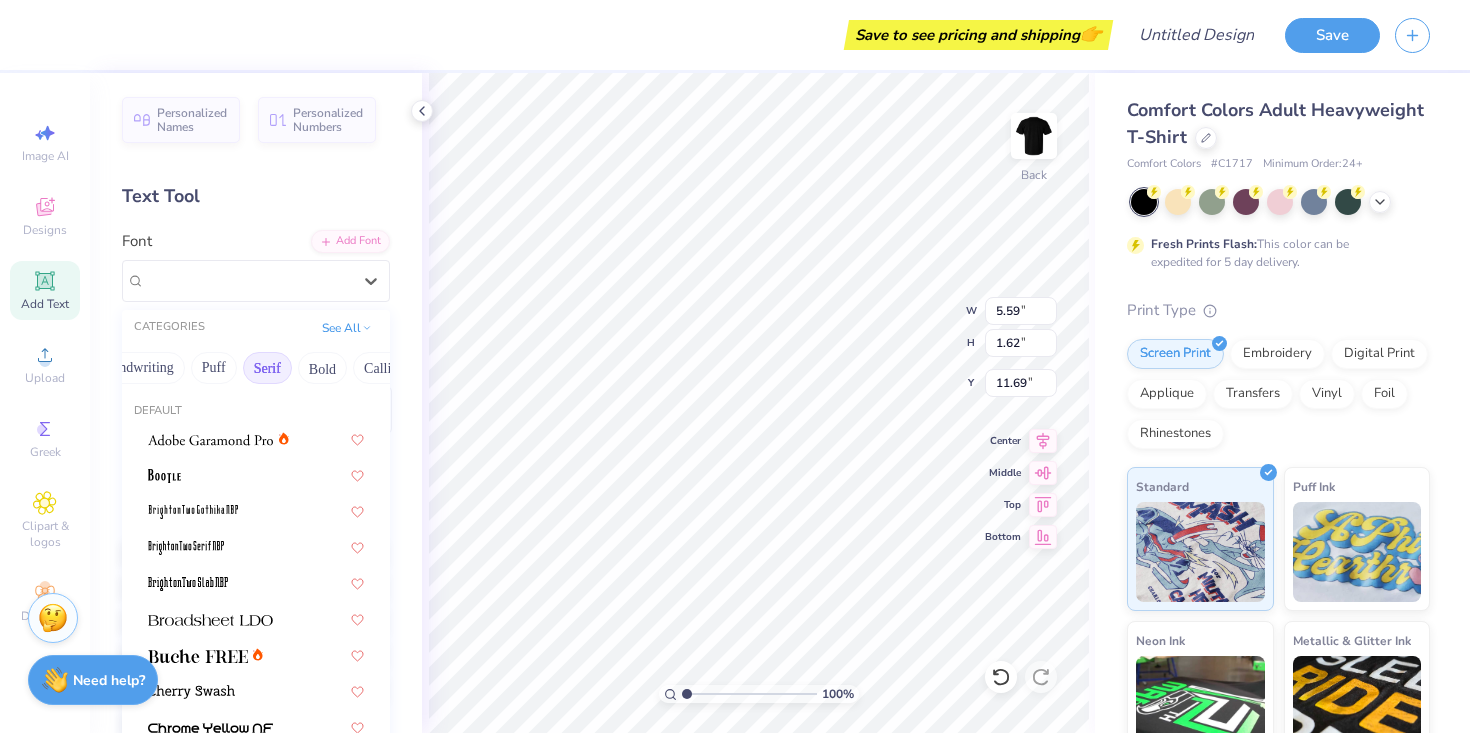 scroll, scrollTop: 0, scrollLeft: 152, axis: horizontal 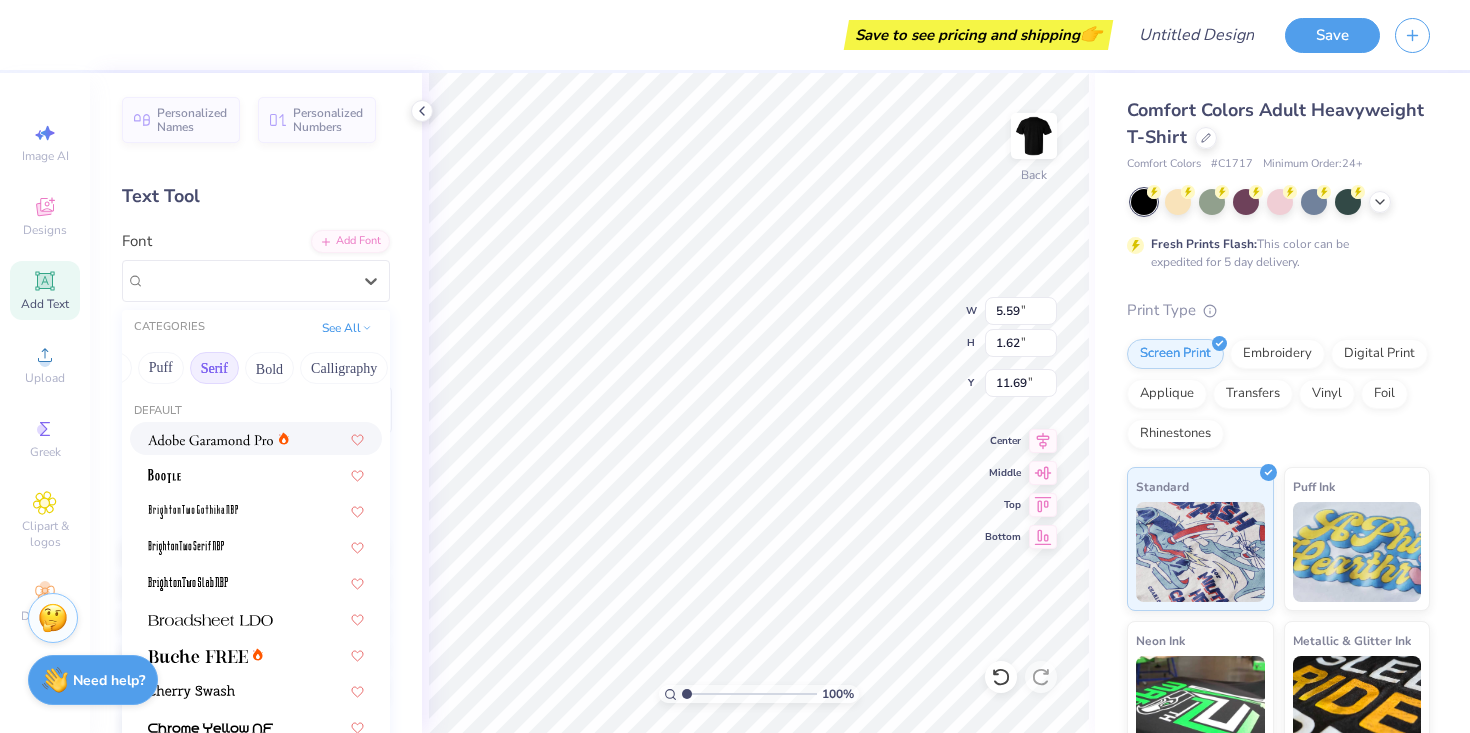 click at bounding box center [210, 440] 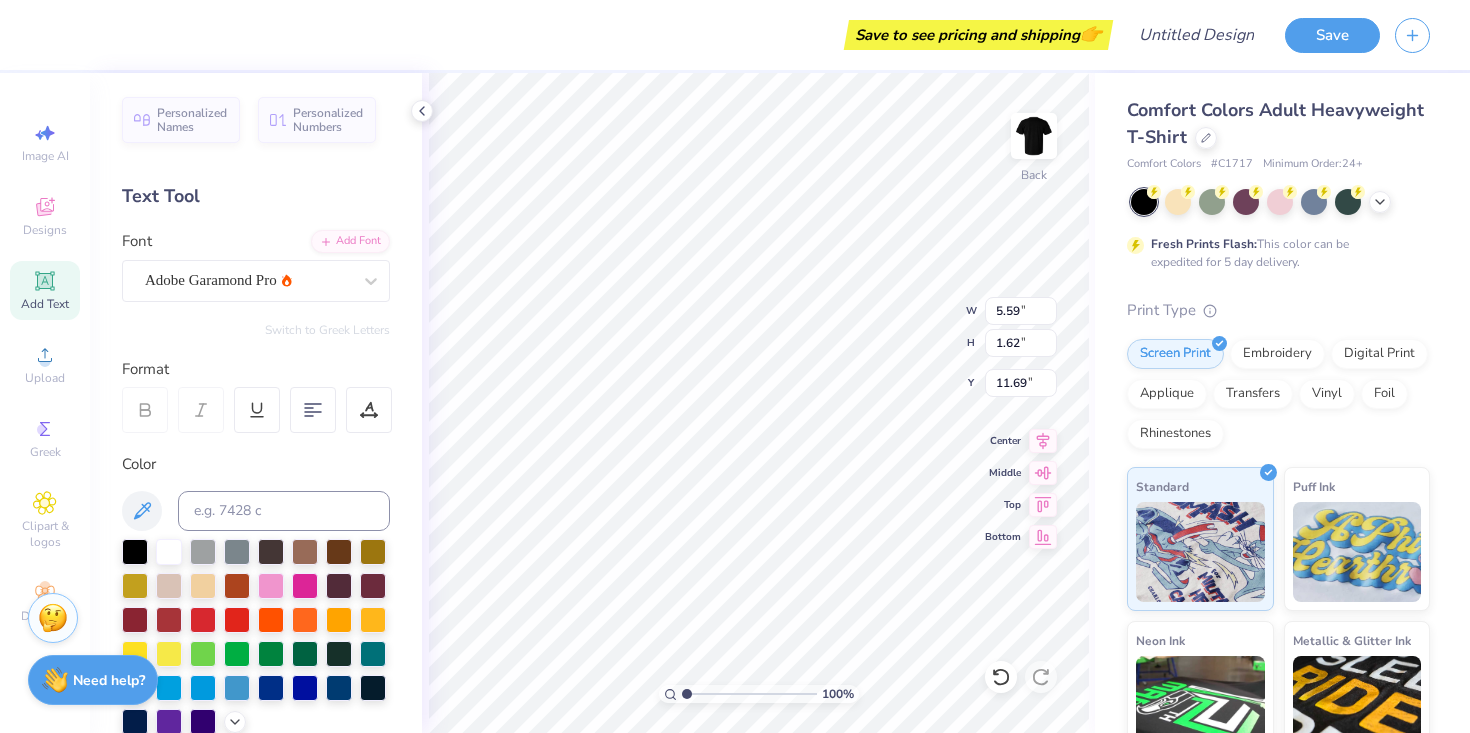 type on "5.85" 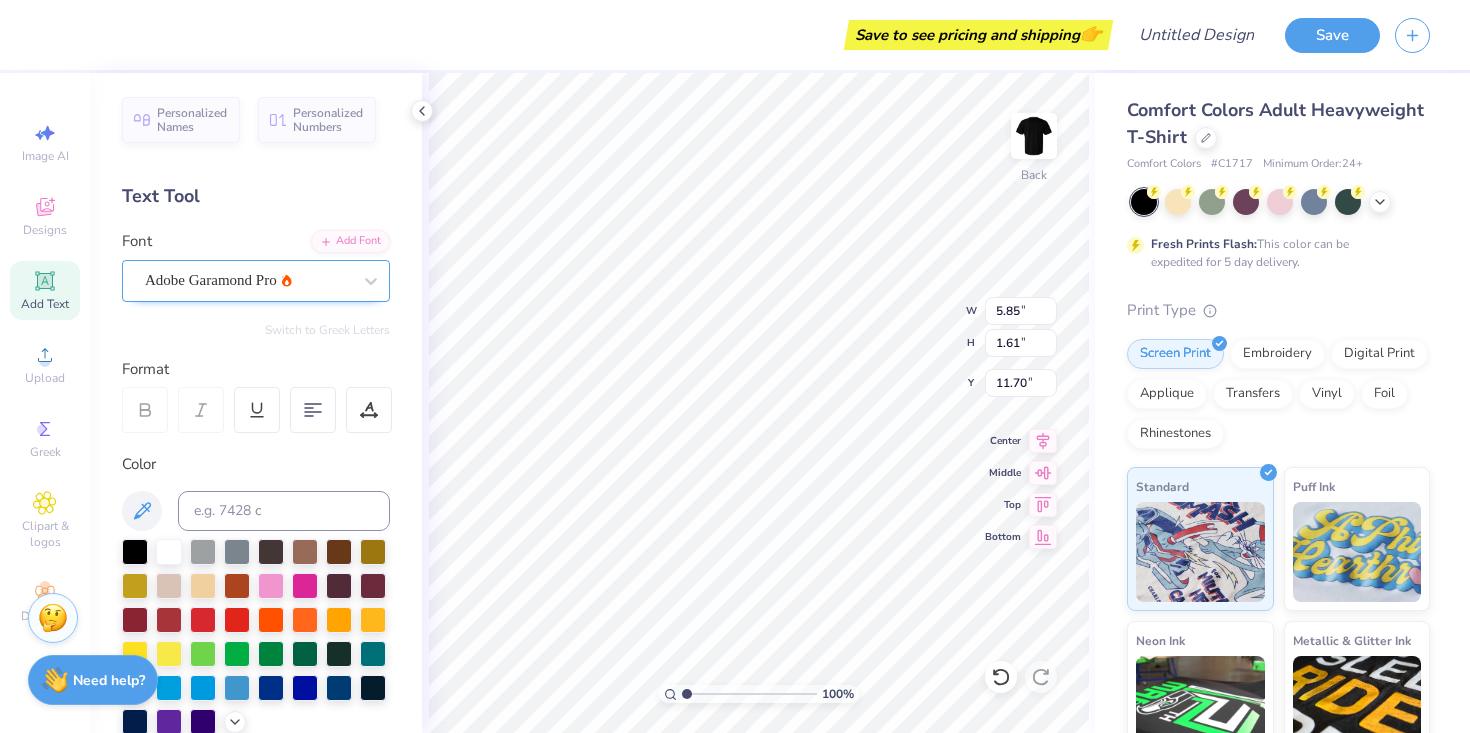 click on "Adobe Garamond Pro" at bounding box center [248, 280] 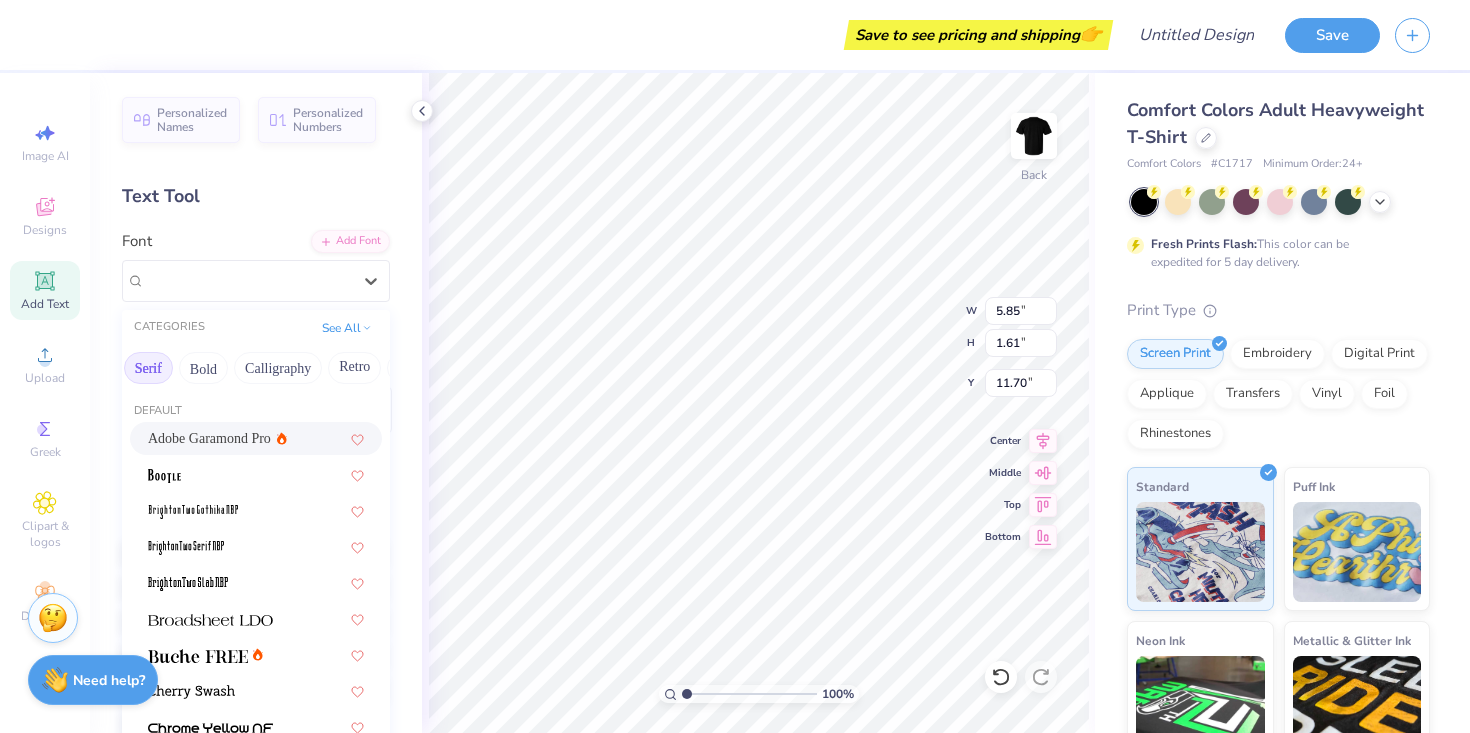 scroll, scrollTop: 0, scrollLeft: 231, axis: horizontal 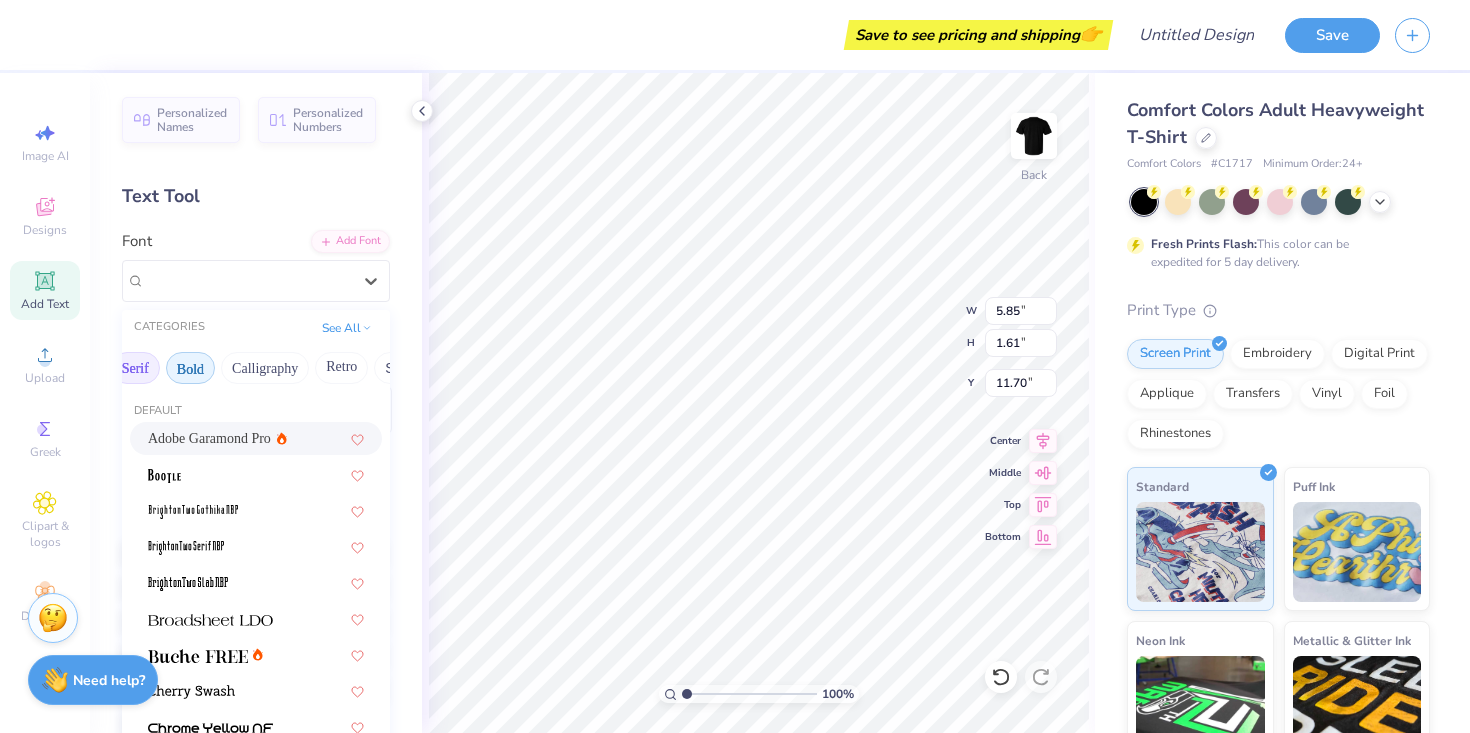 click on "Bold" at bounding box center (190, 368) 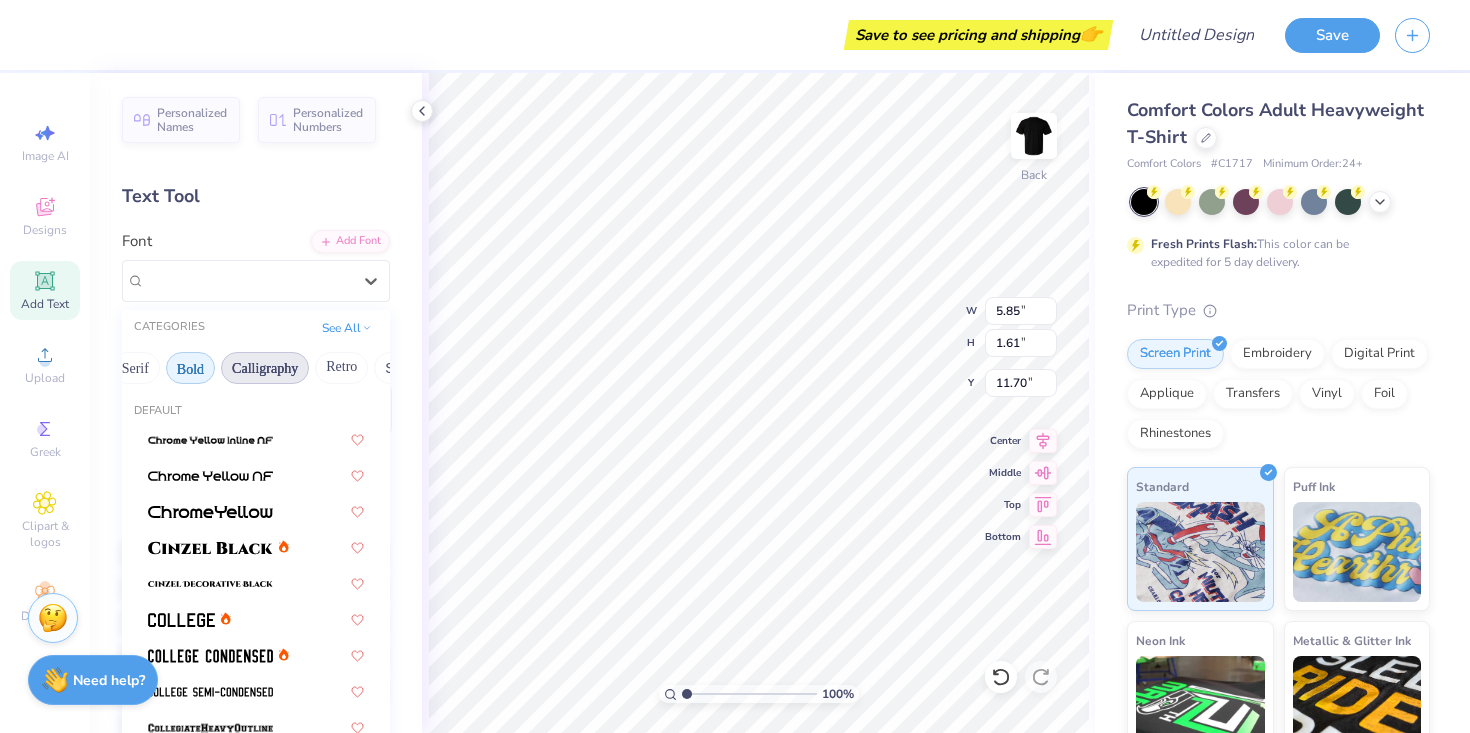 click on "Calligraphy" at bounding box center (265, 368) 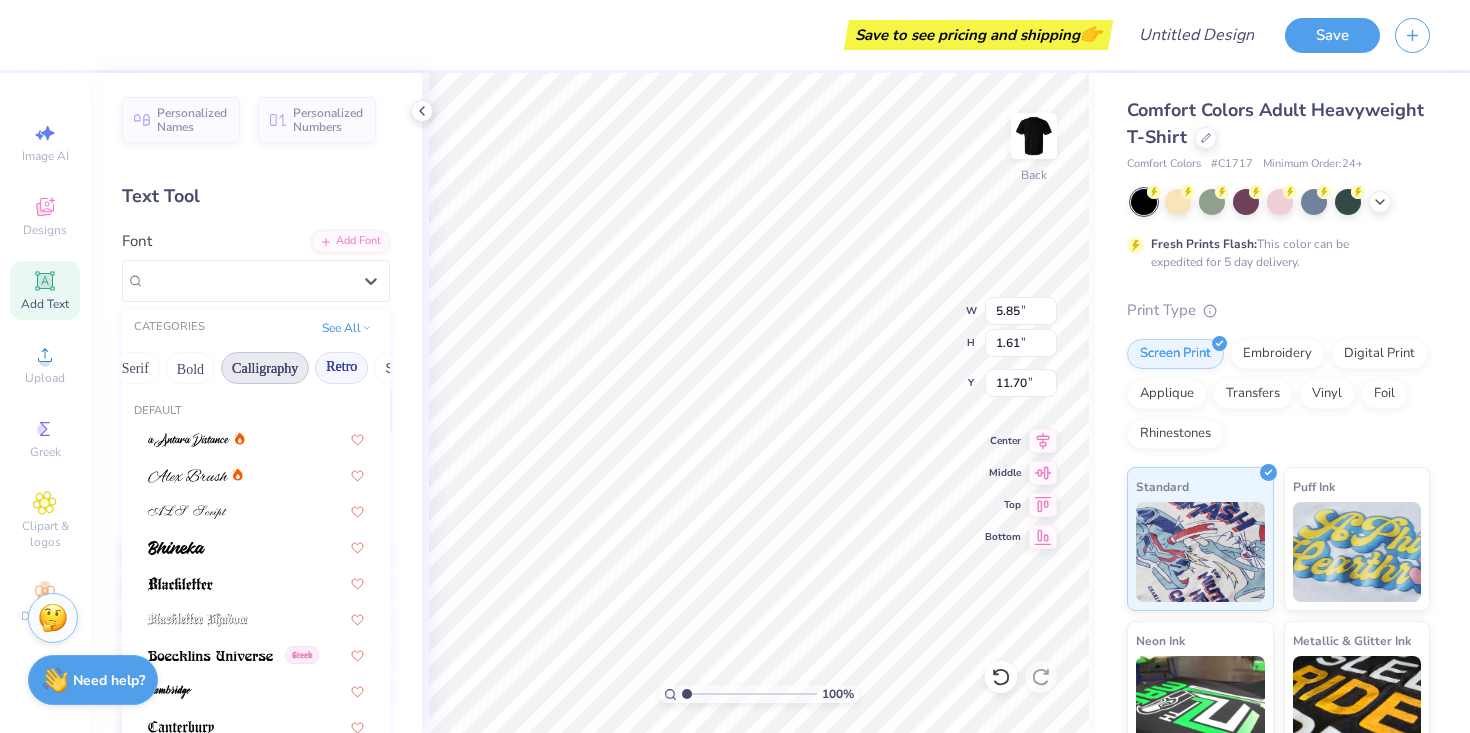 click on "Retro" at bounding box center (341, 368) 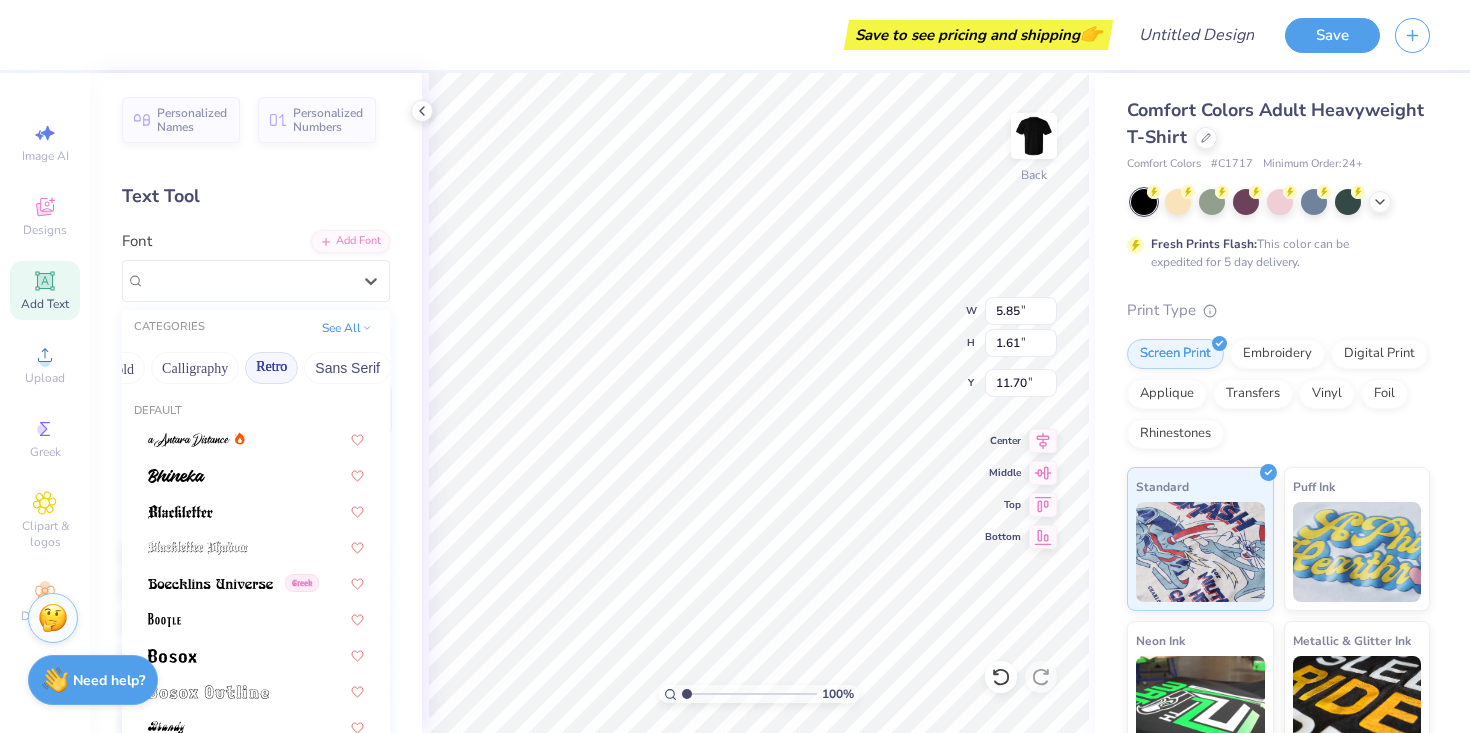 scroll, scrollTop: 0, scrollLeft: 335, axis: horizontal 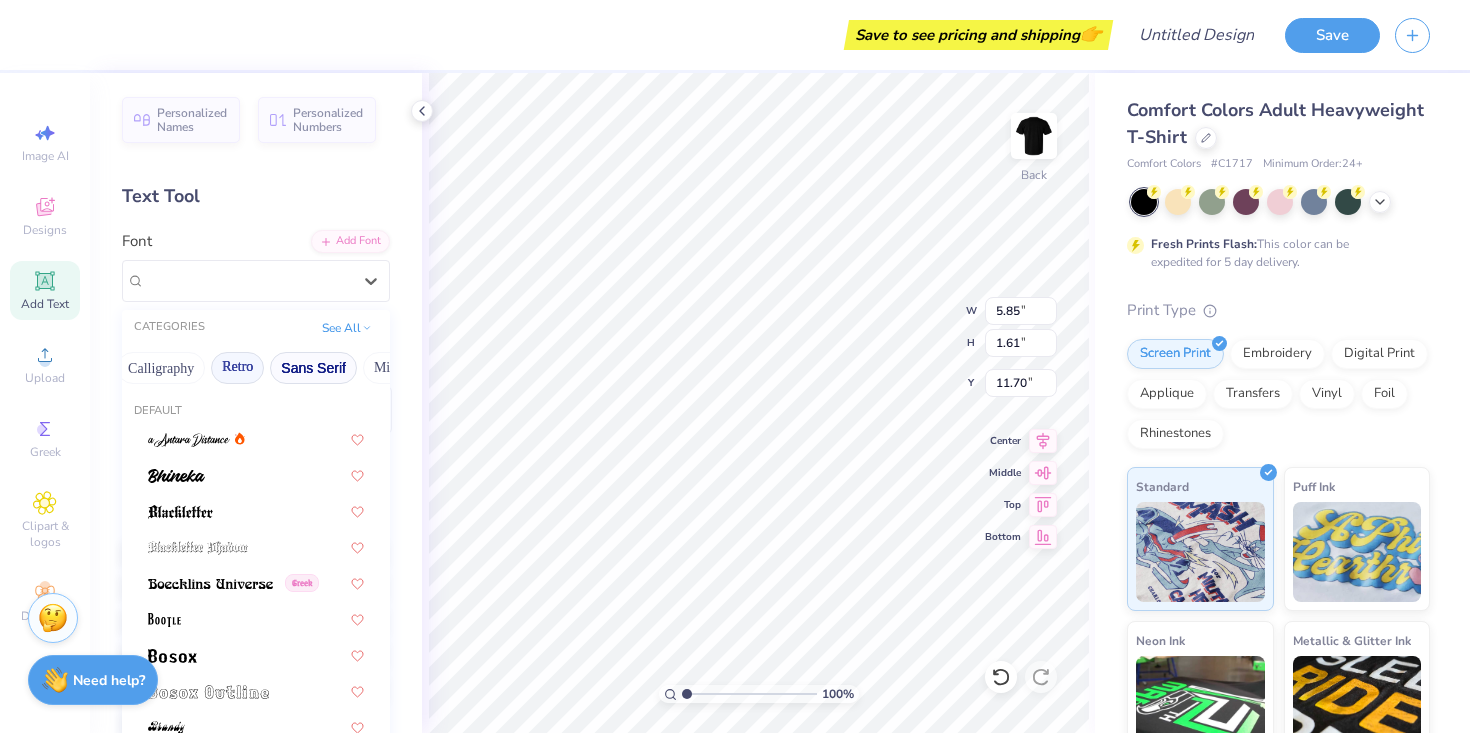 click on "Sans Serif" at bounding box center (313, 368) 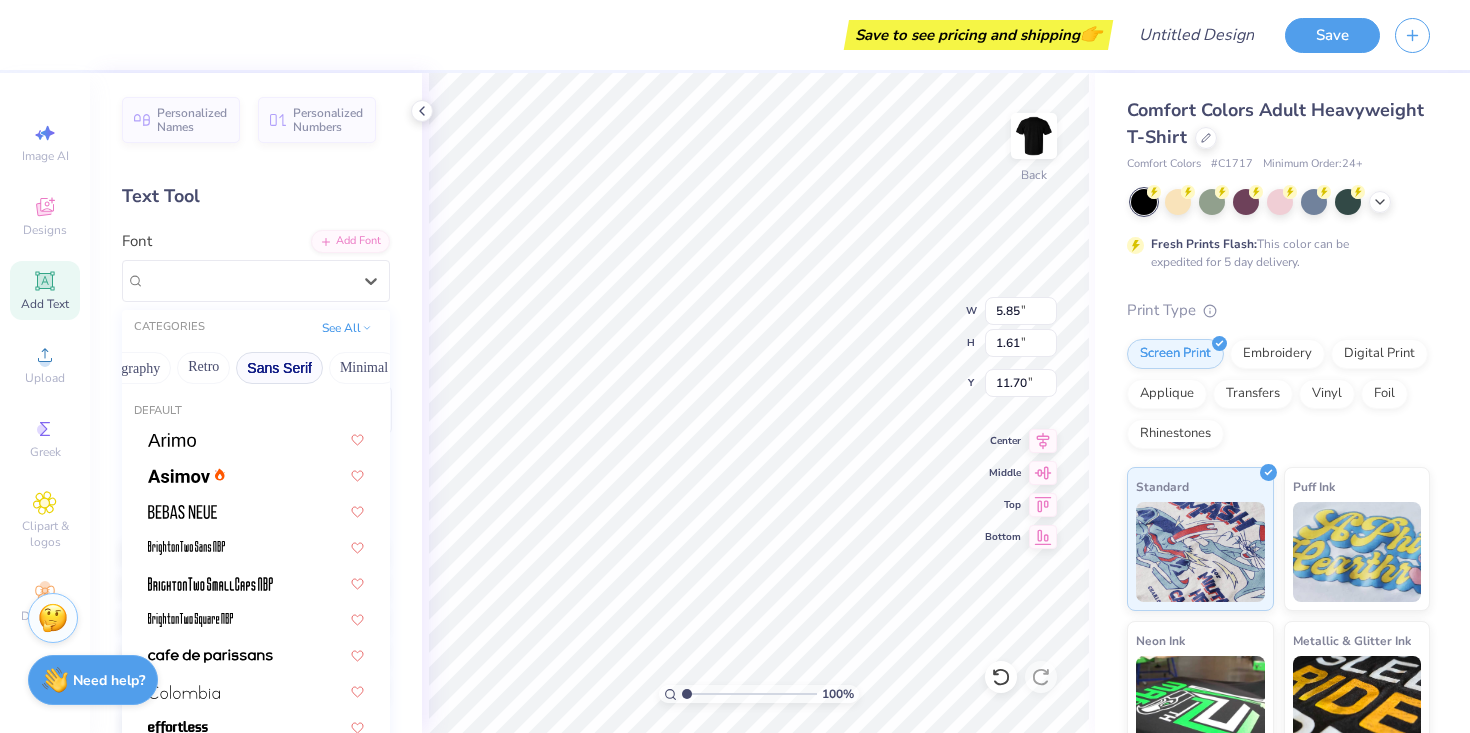scroll, scrollTop: 0, scrollLeft: 387, axis: horizontal 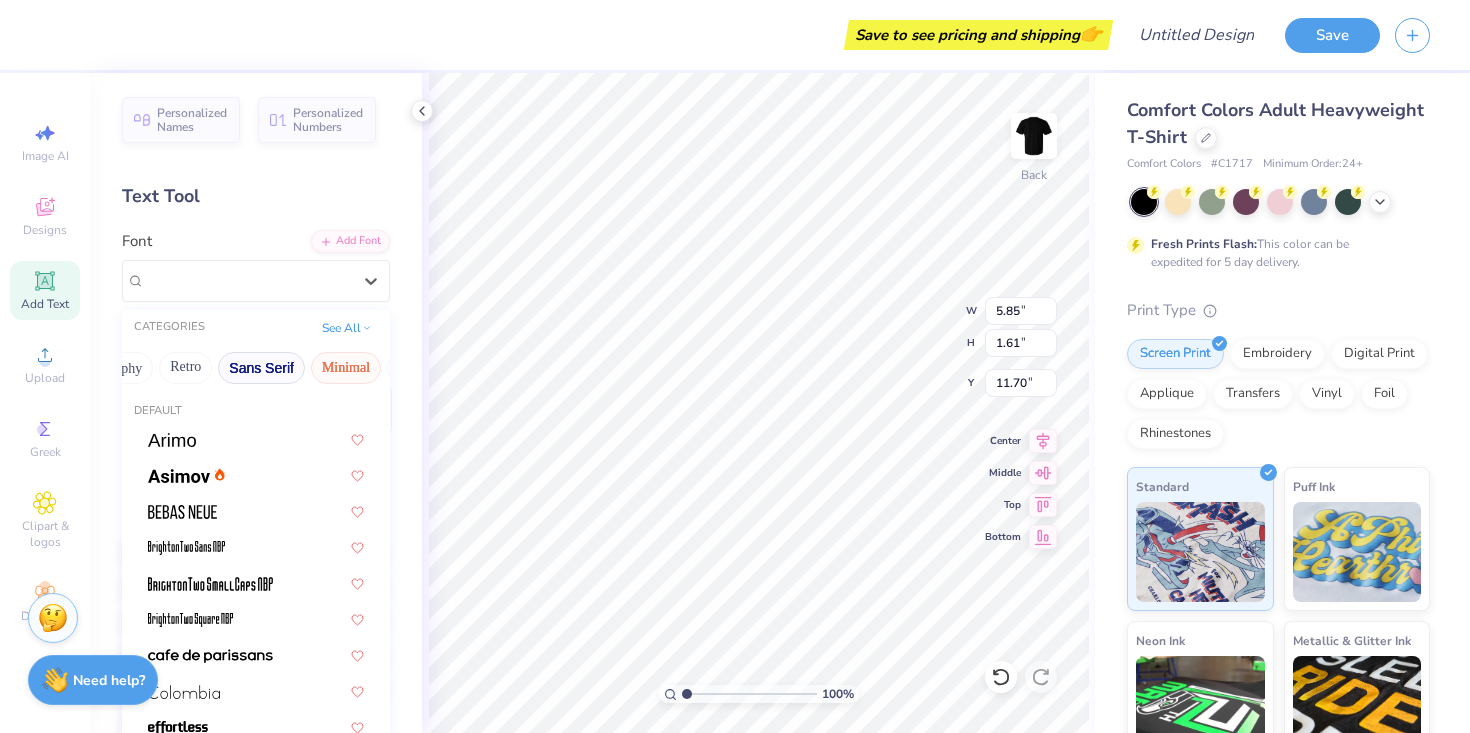click on "Minimal" at bounding box center (346, 368) 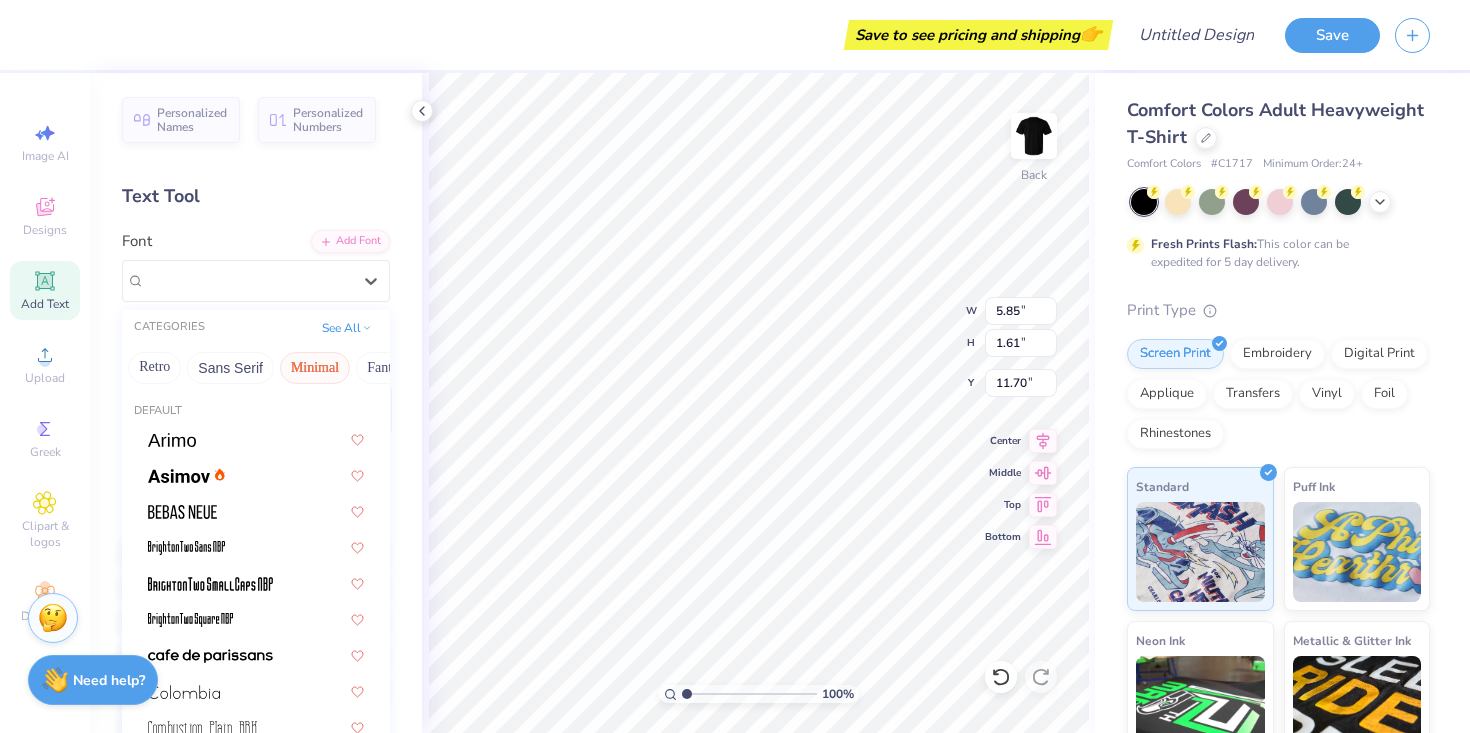 scroll, scrollTop: 0, scrollLeft: 423, axis: horizontal 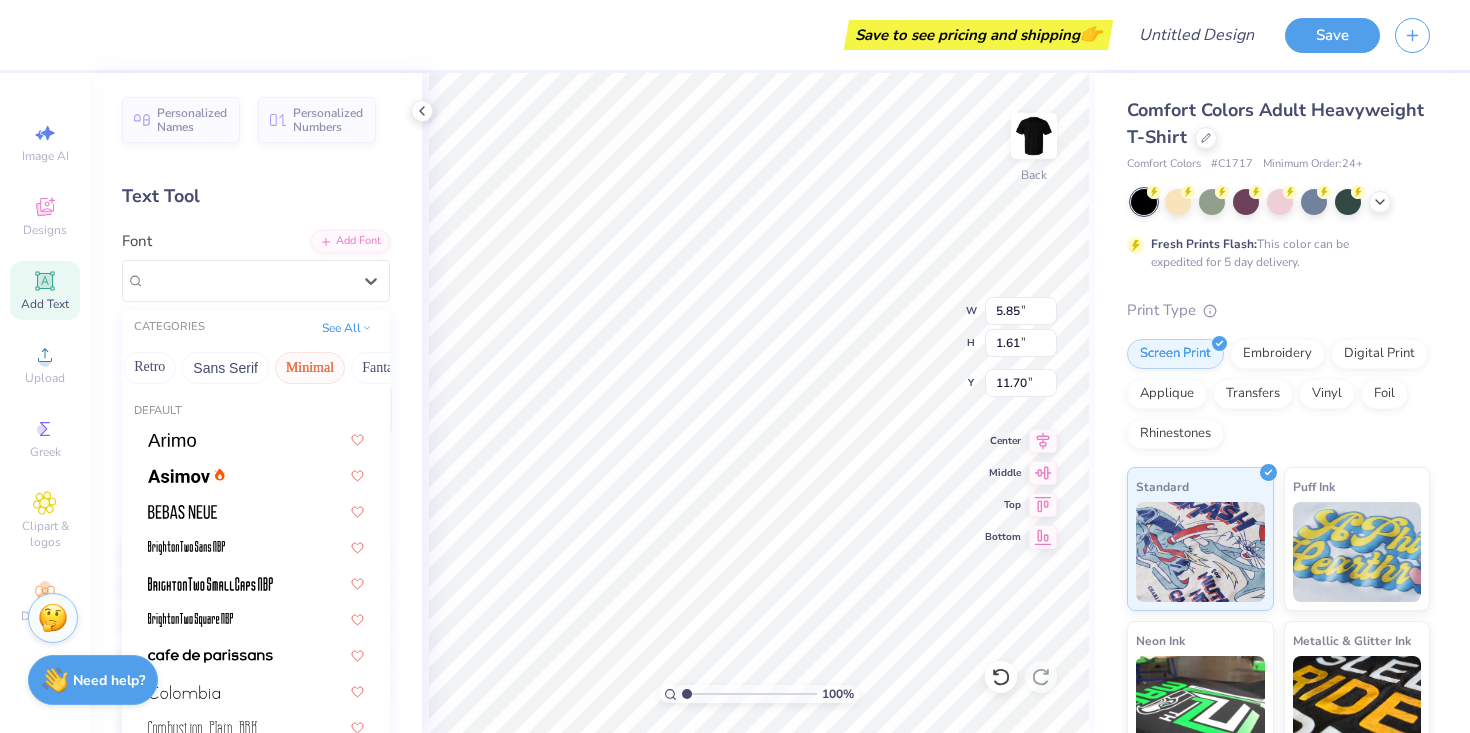 click on "Minimal" at bounding box center (310, 368) 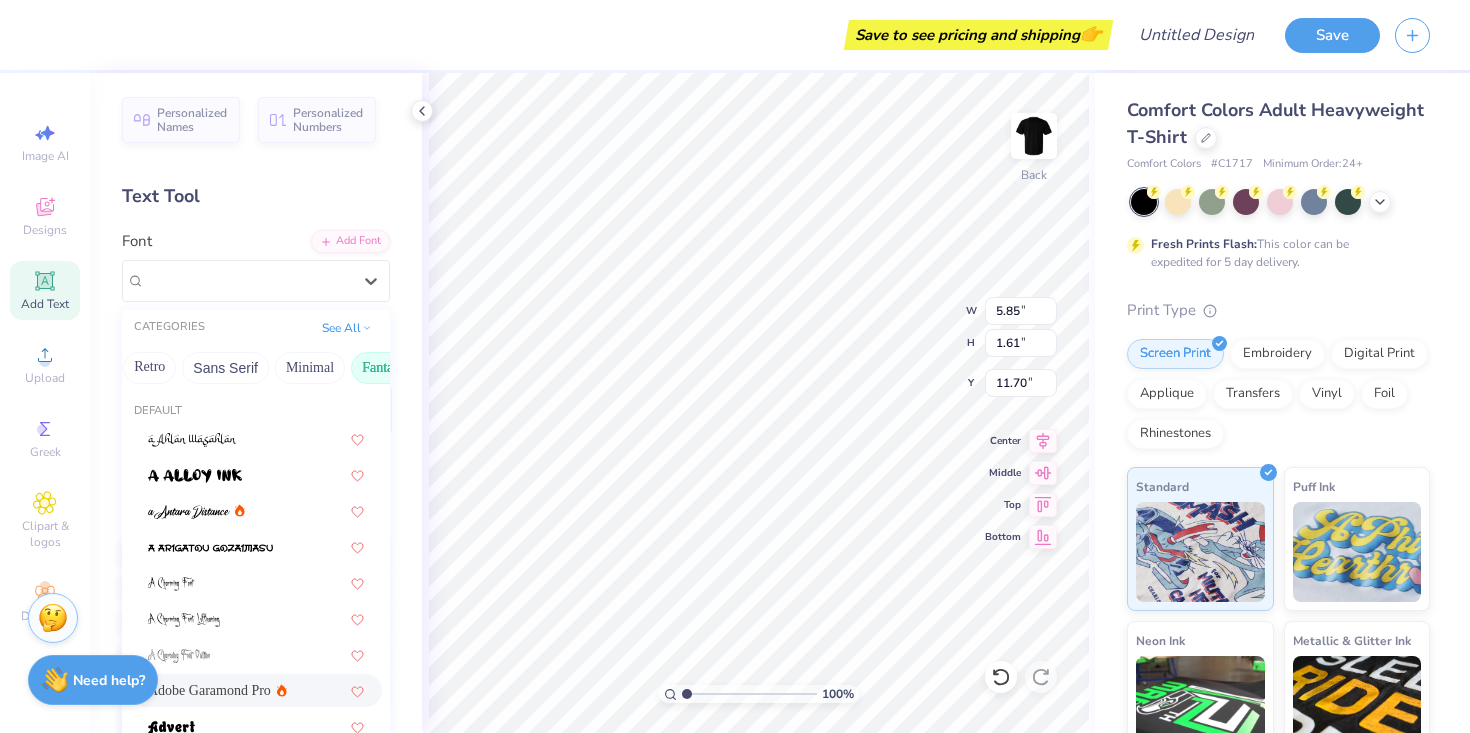 click on "Fantasy" at bounding box center (384, 368) 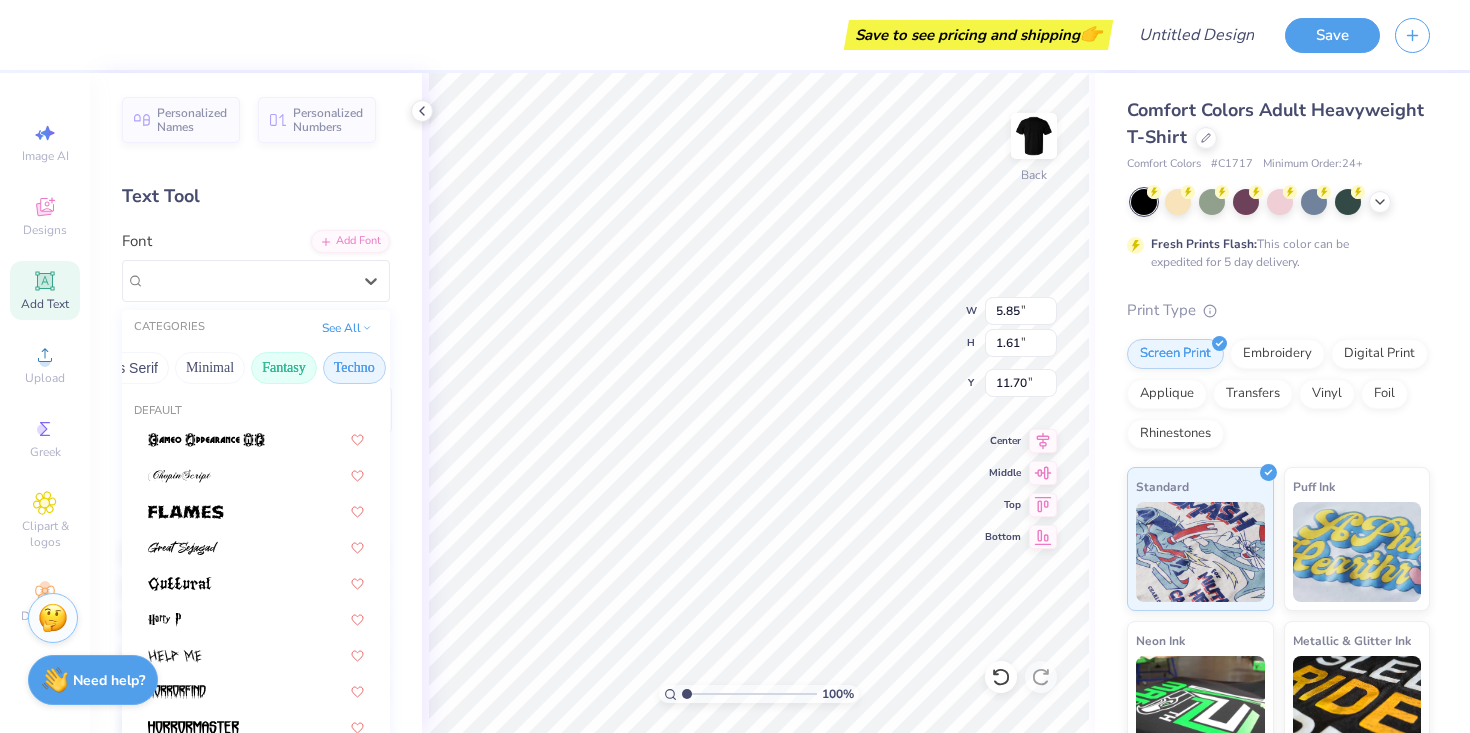 click on "Techno" at bounding box center (354, 368) 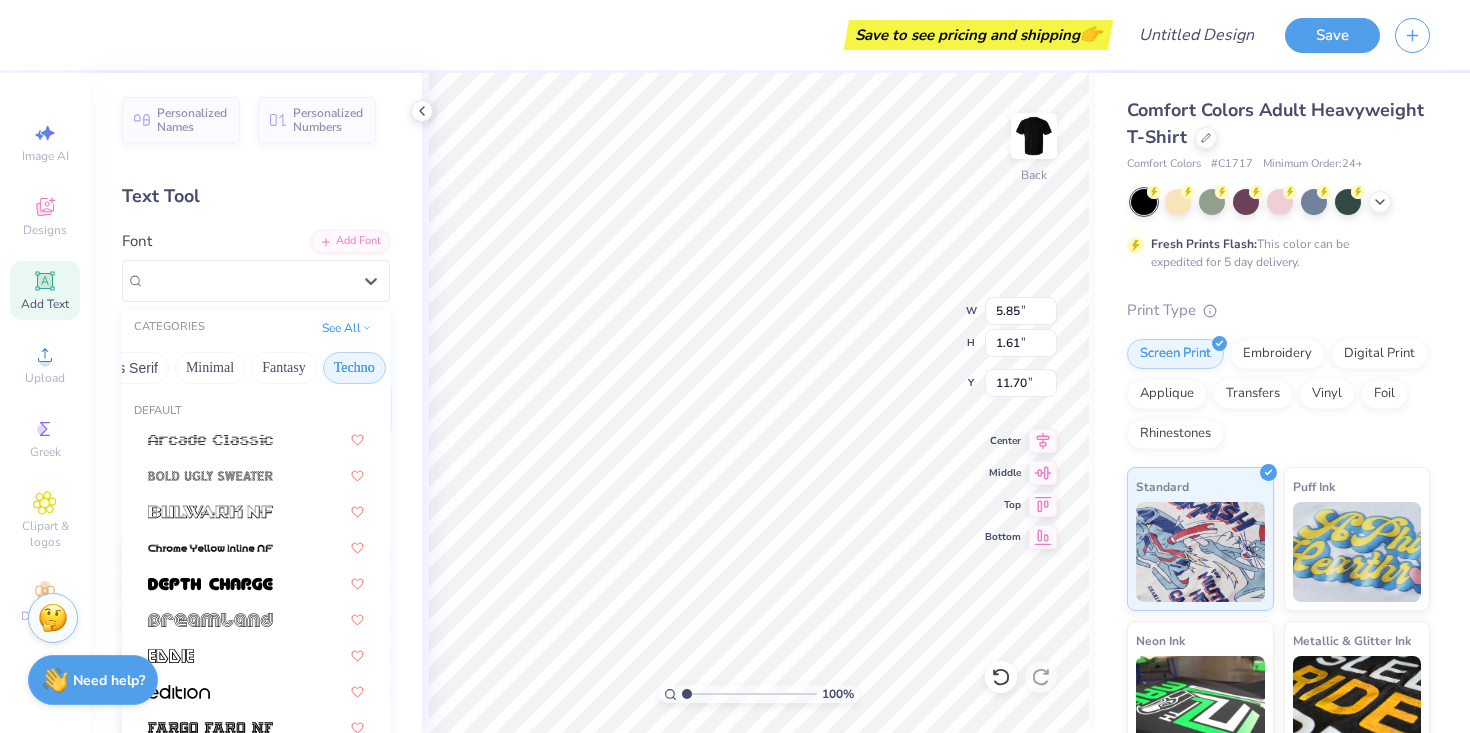 scroll, scrollTop: 0, scrollLeft: 588, axis: horizontal 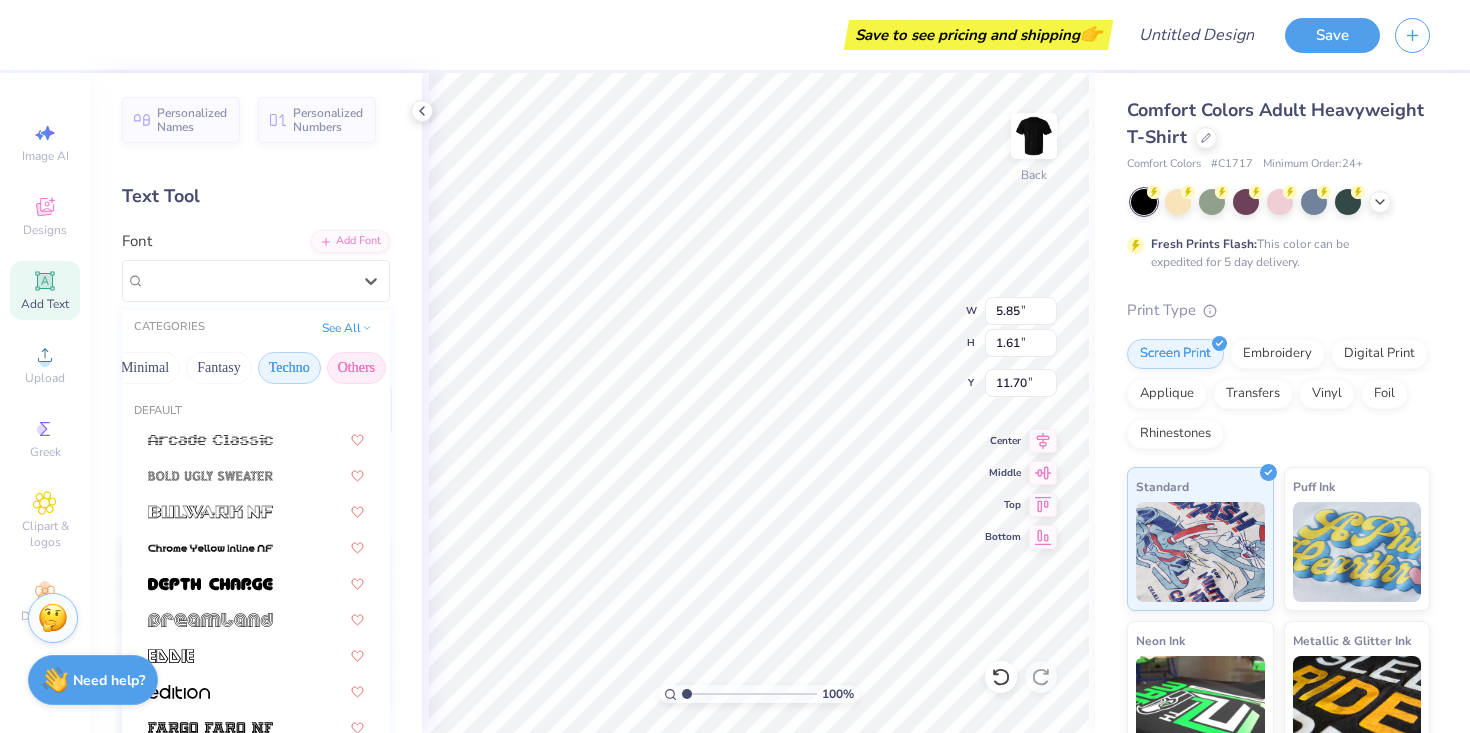 click on "Others" at bounding box center (356, 368) 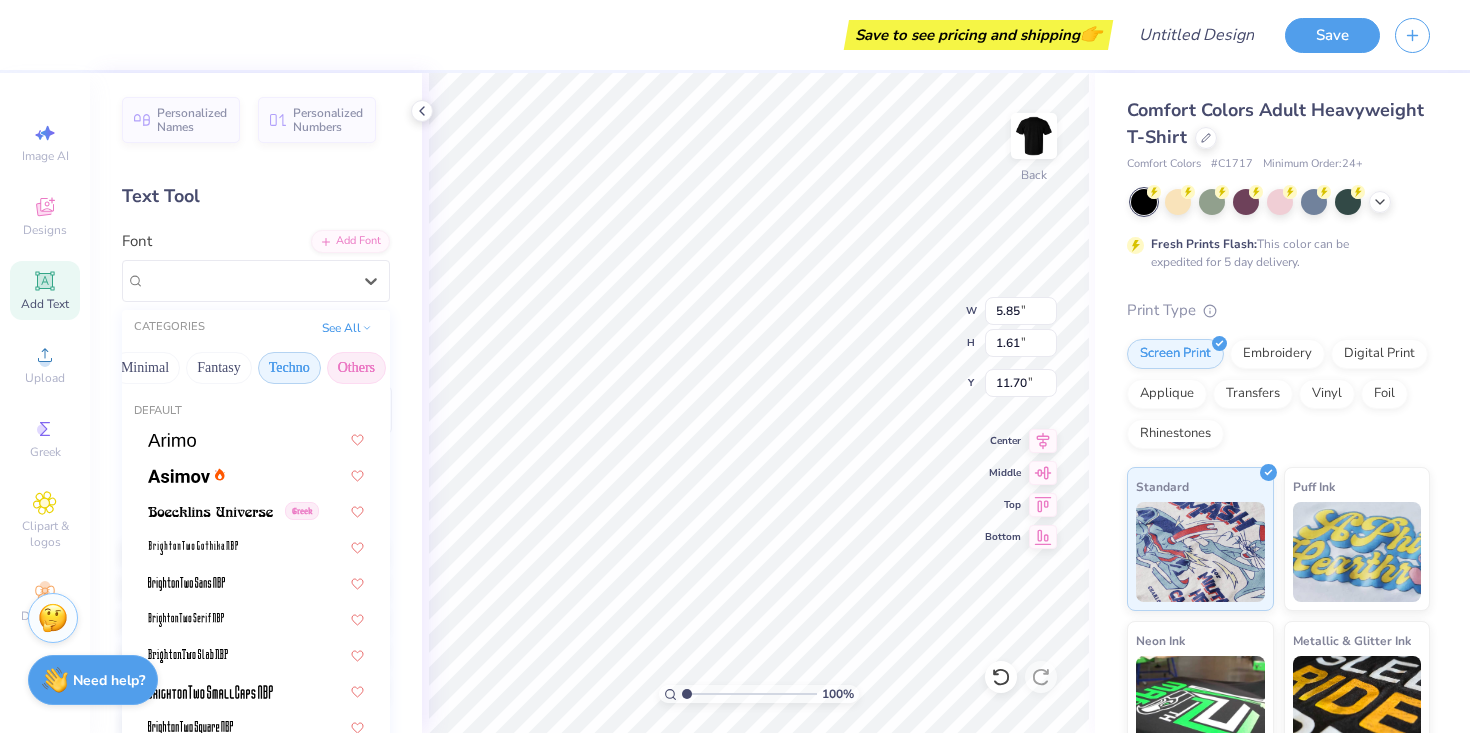 scroll, scrollTop: 0, scrollLeft: 0, axis: both 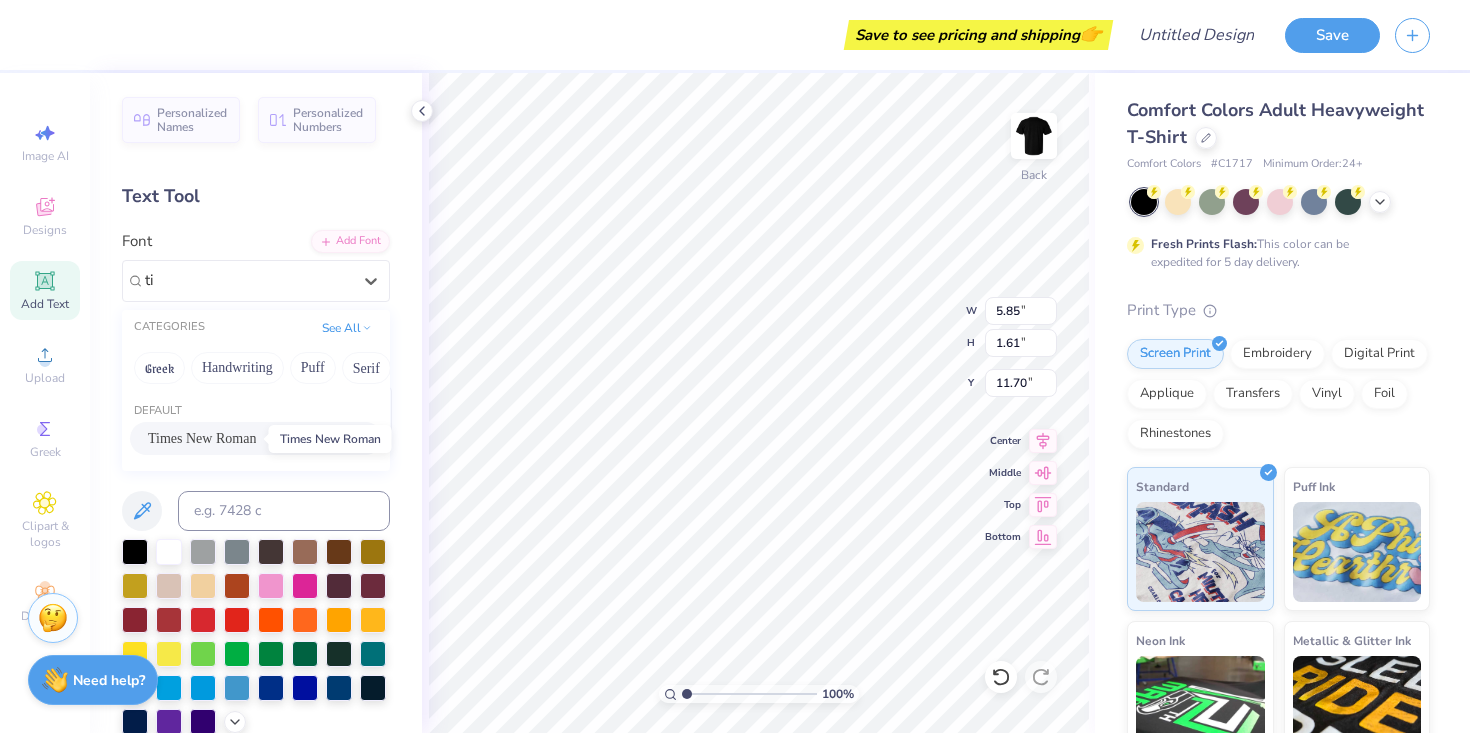 click on "Times New Roman" at bounding box center (202, 438) 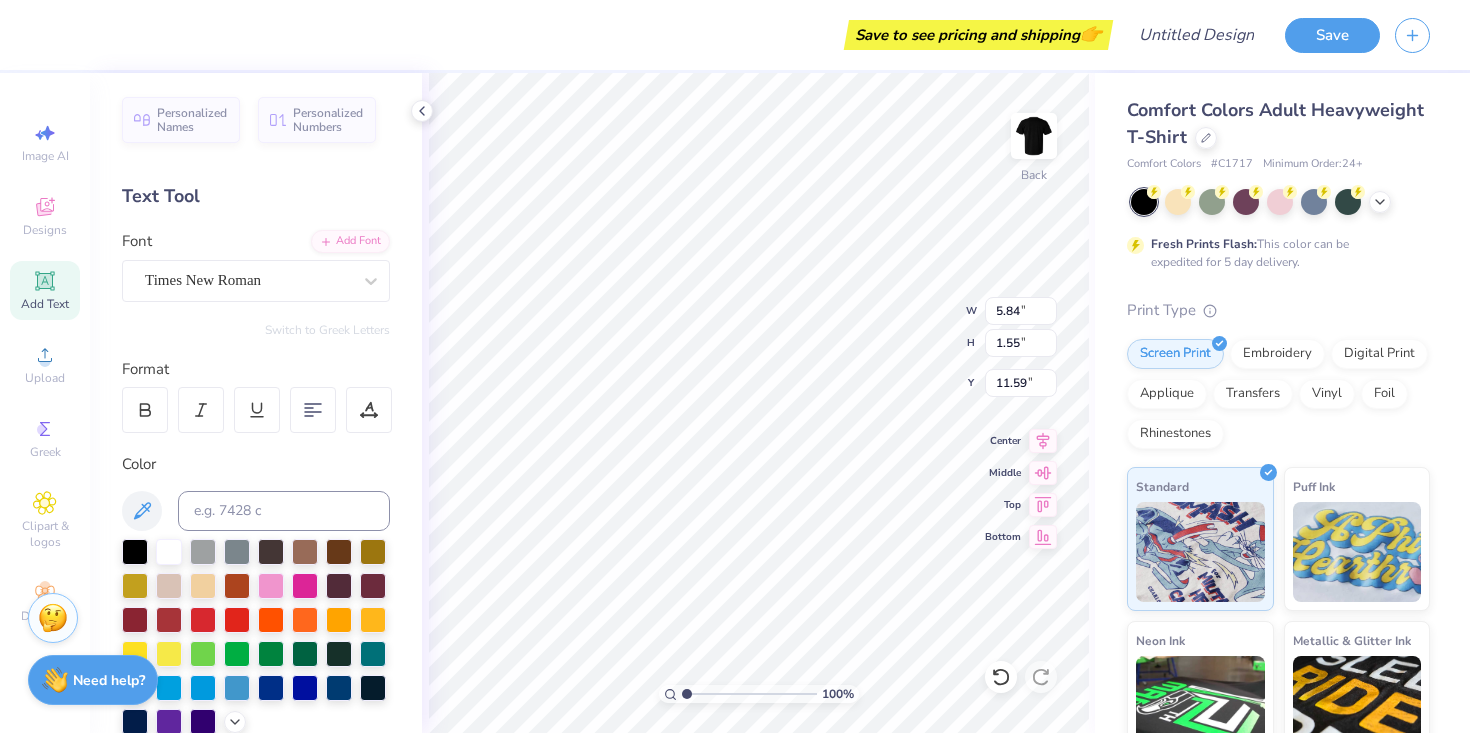 type on "11.72" 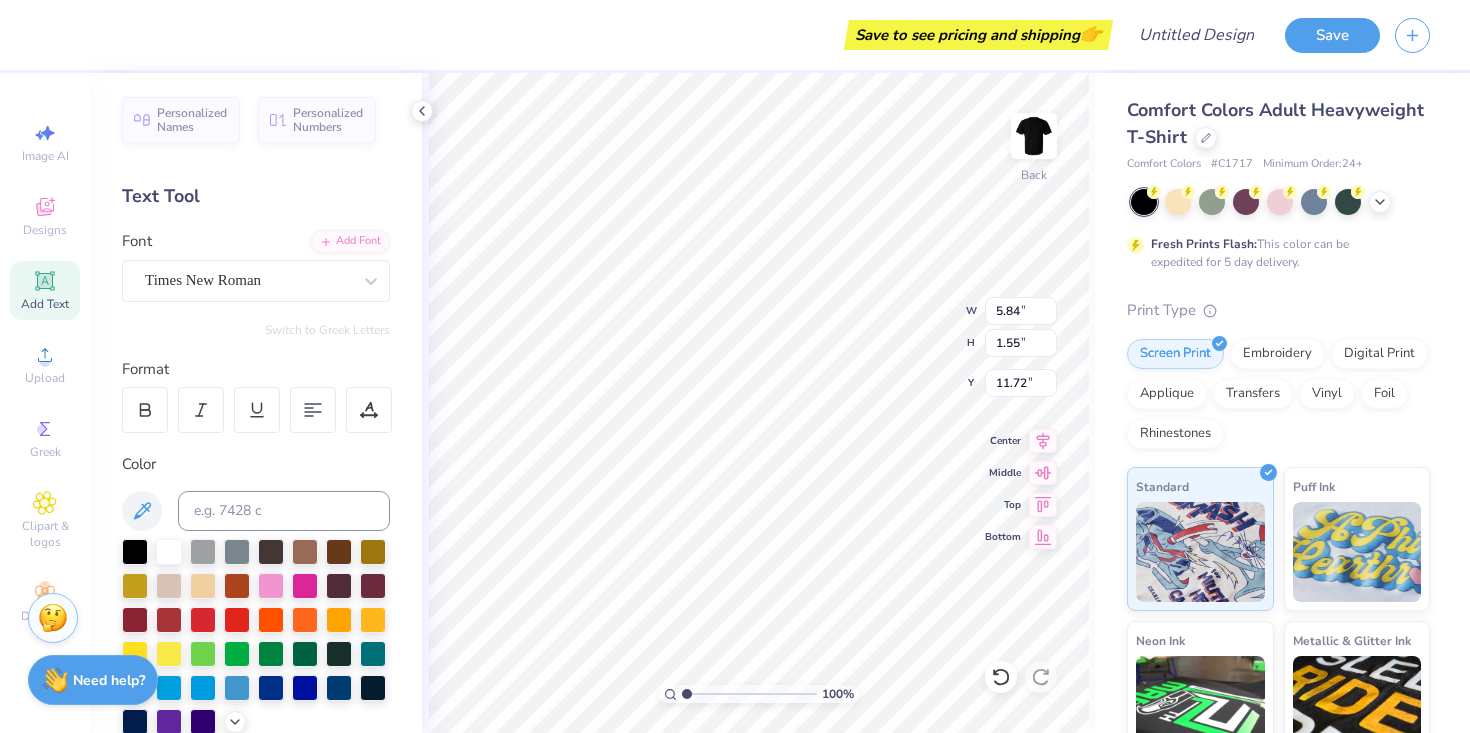 scroll, scrollTop: 0, scrollLeft: 0, axis: both 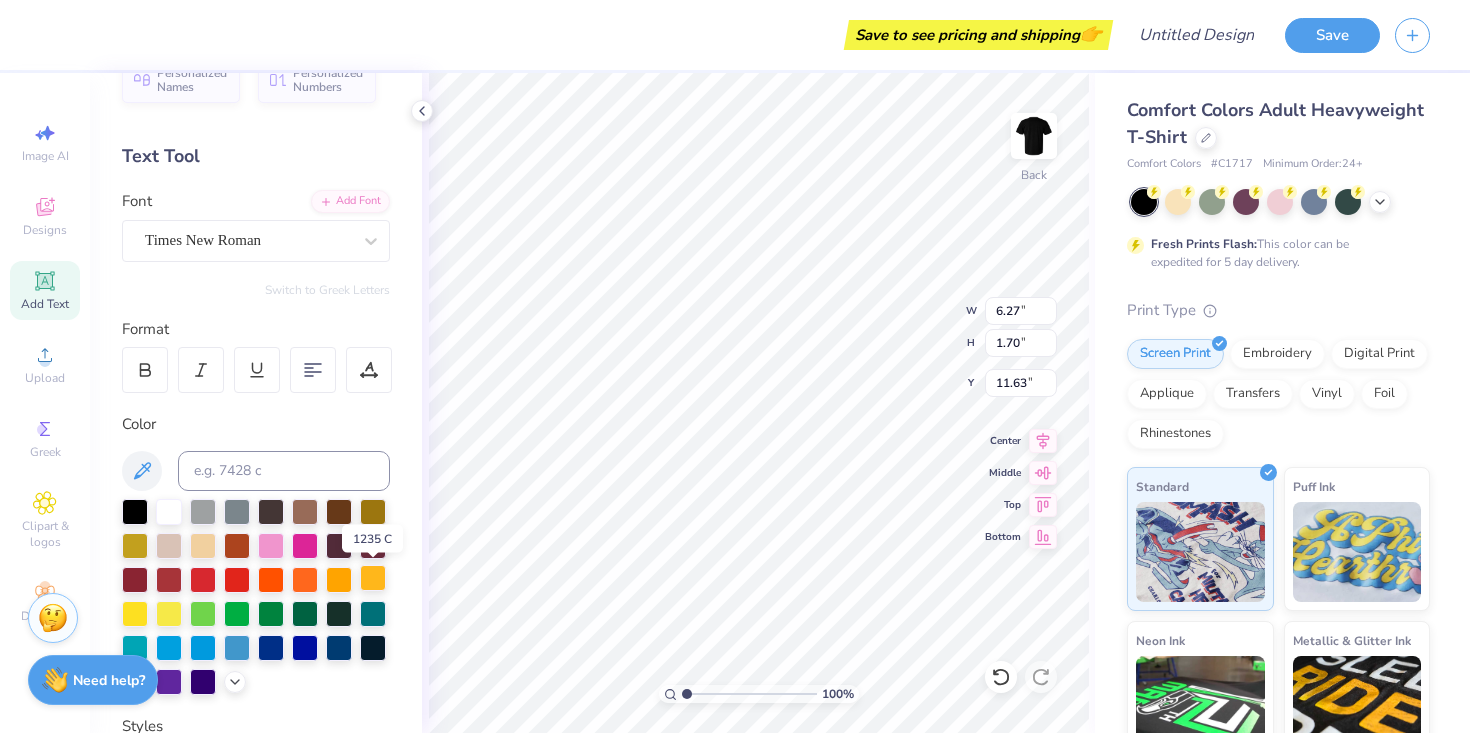 click at bounding box center (373, 578) 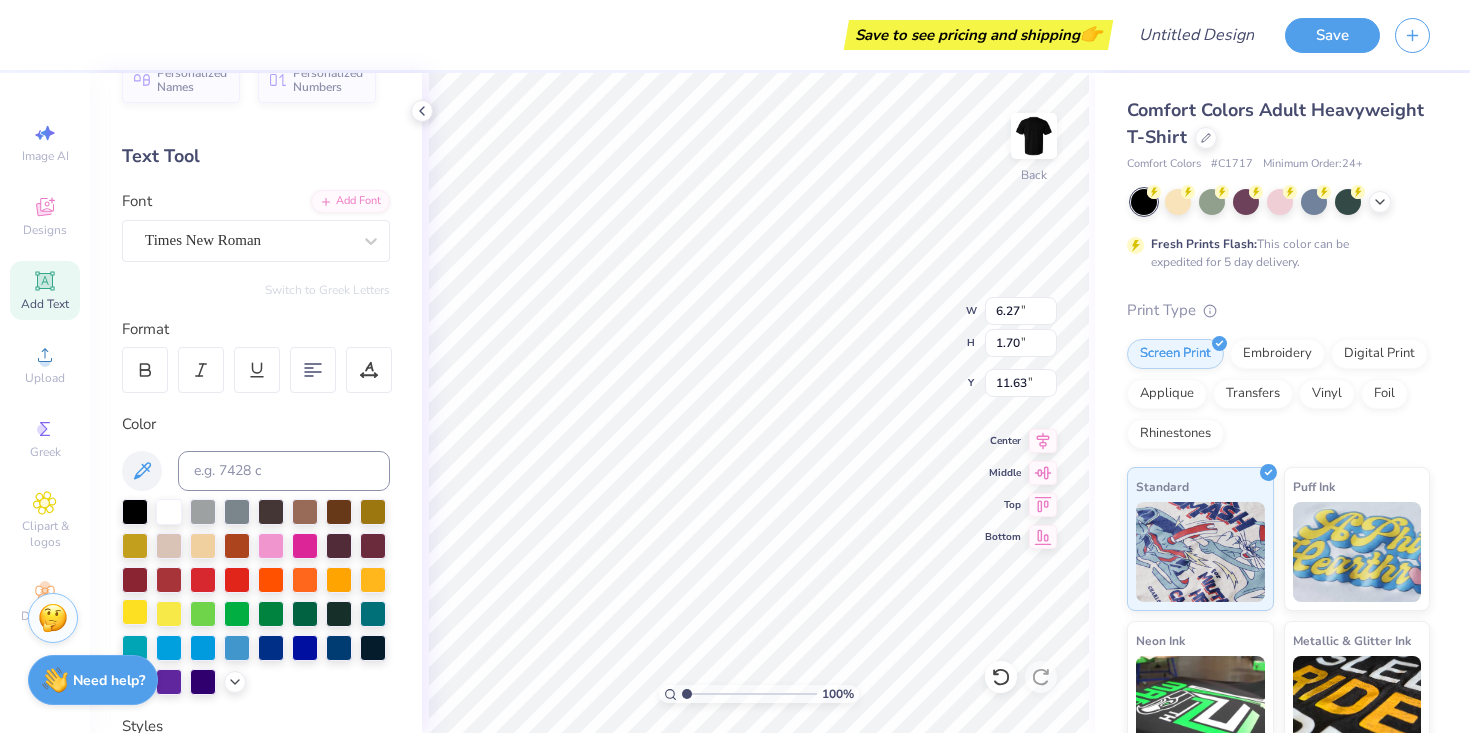 click at bounding box center (135, 612) 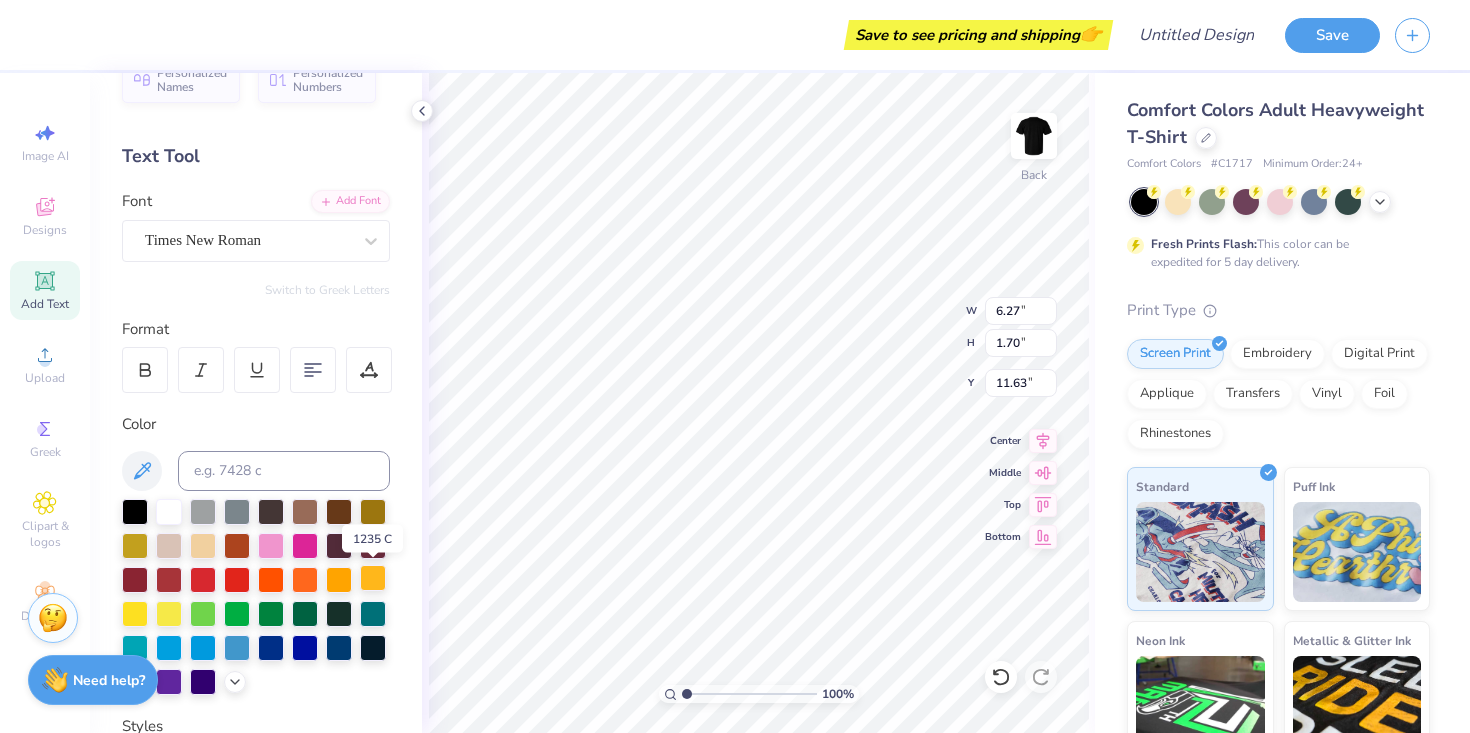 click at bounding box center (373, 578) 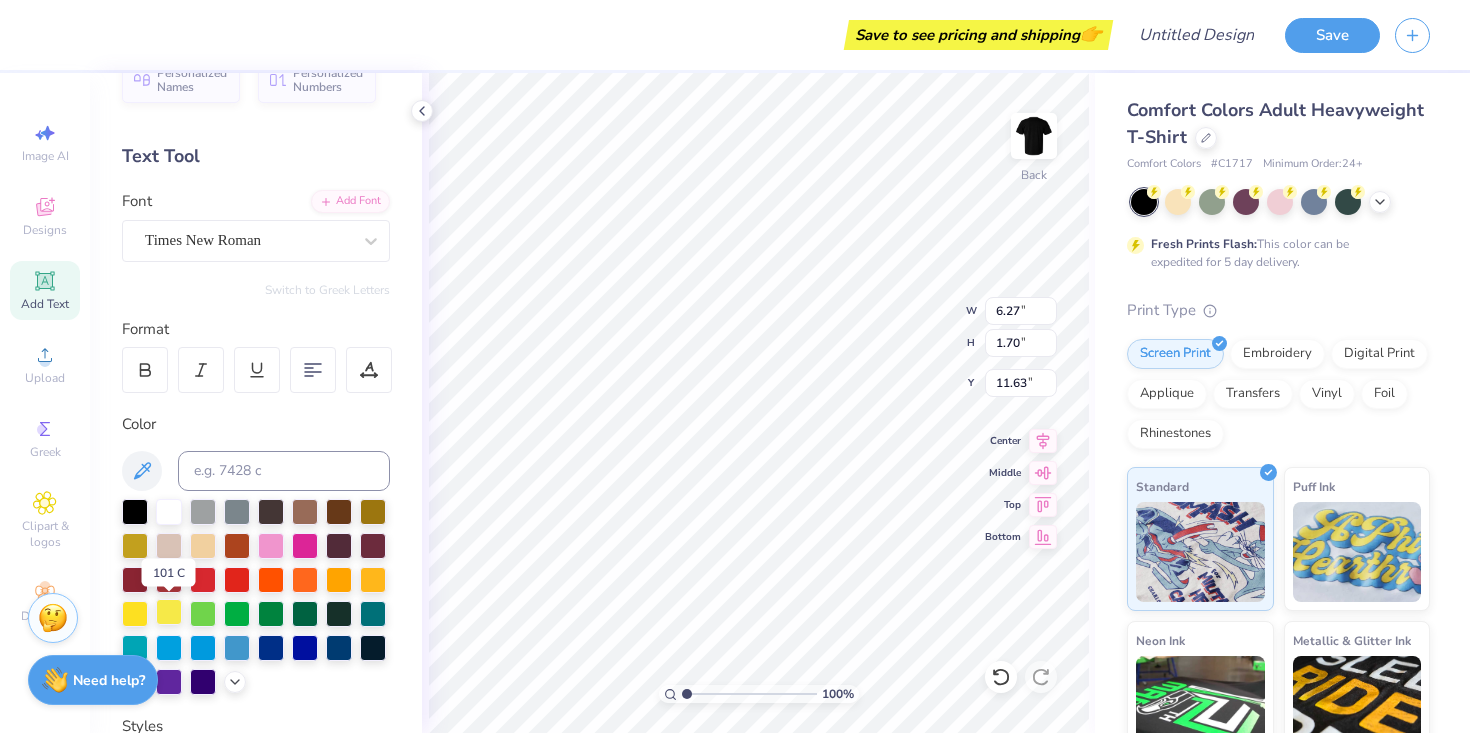 click at bounding box center (169, 612) 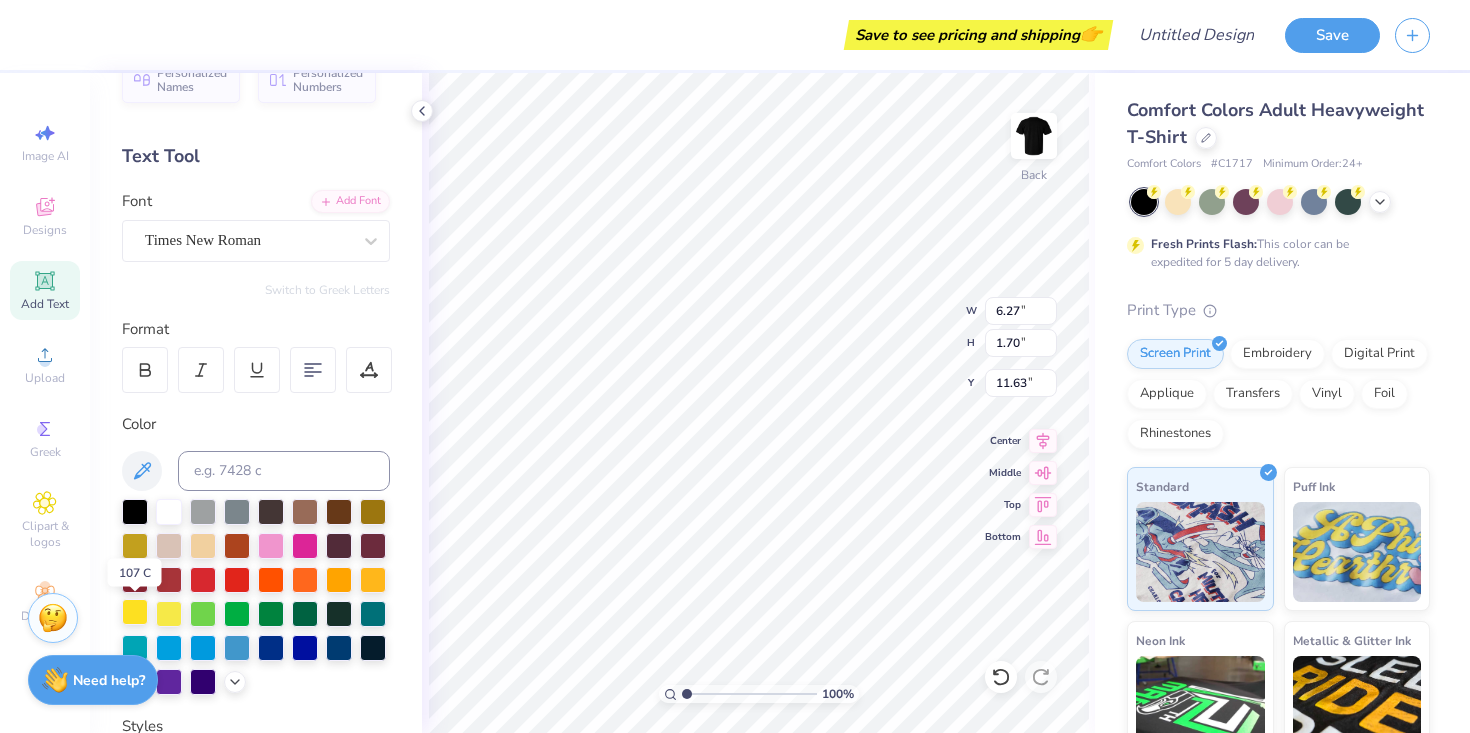 click at bounding box center (135, 612) 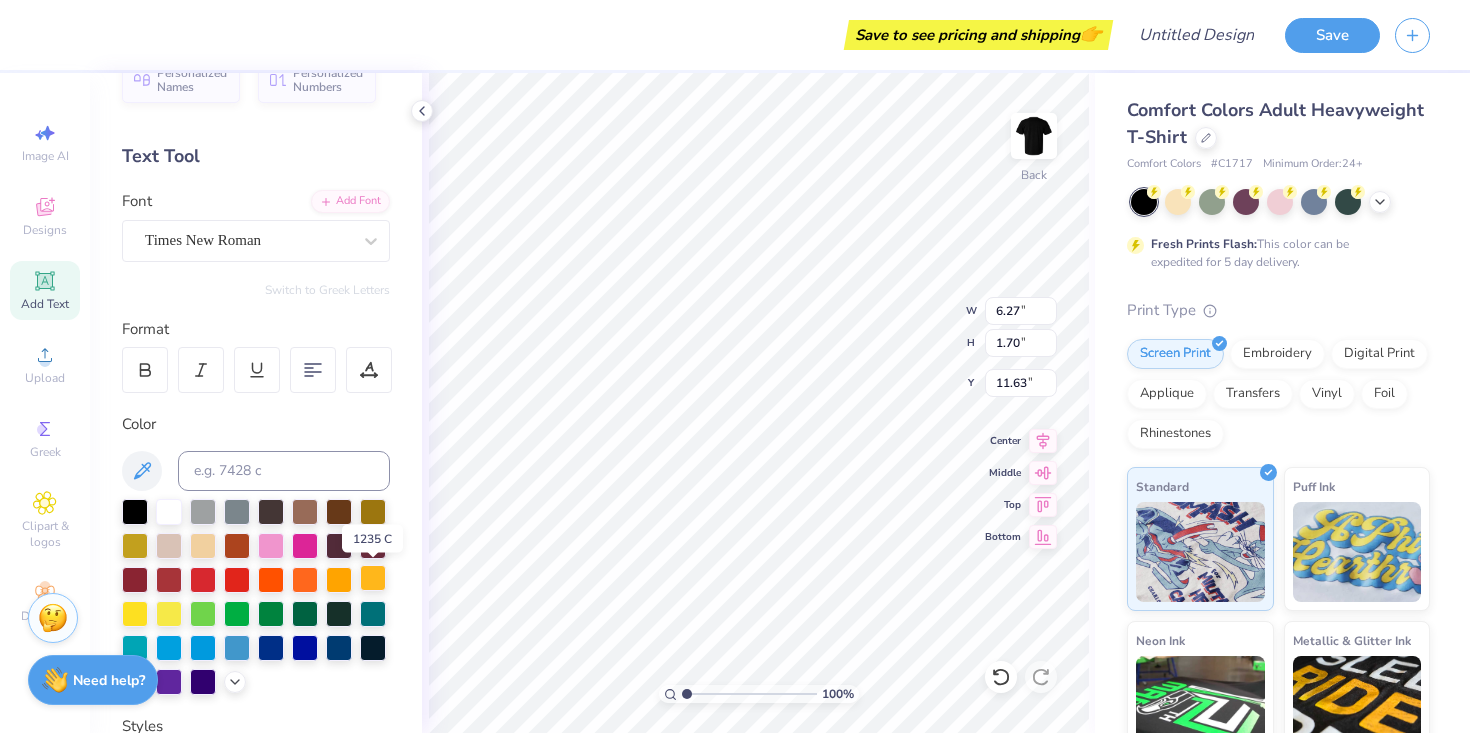 click at bounding box center (373, 578) 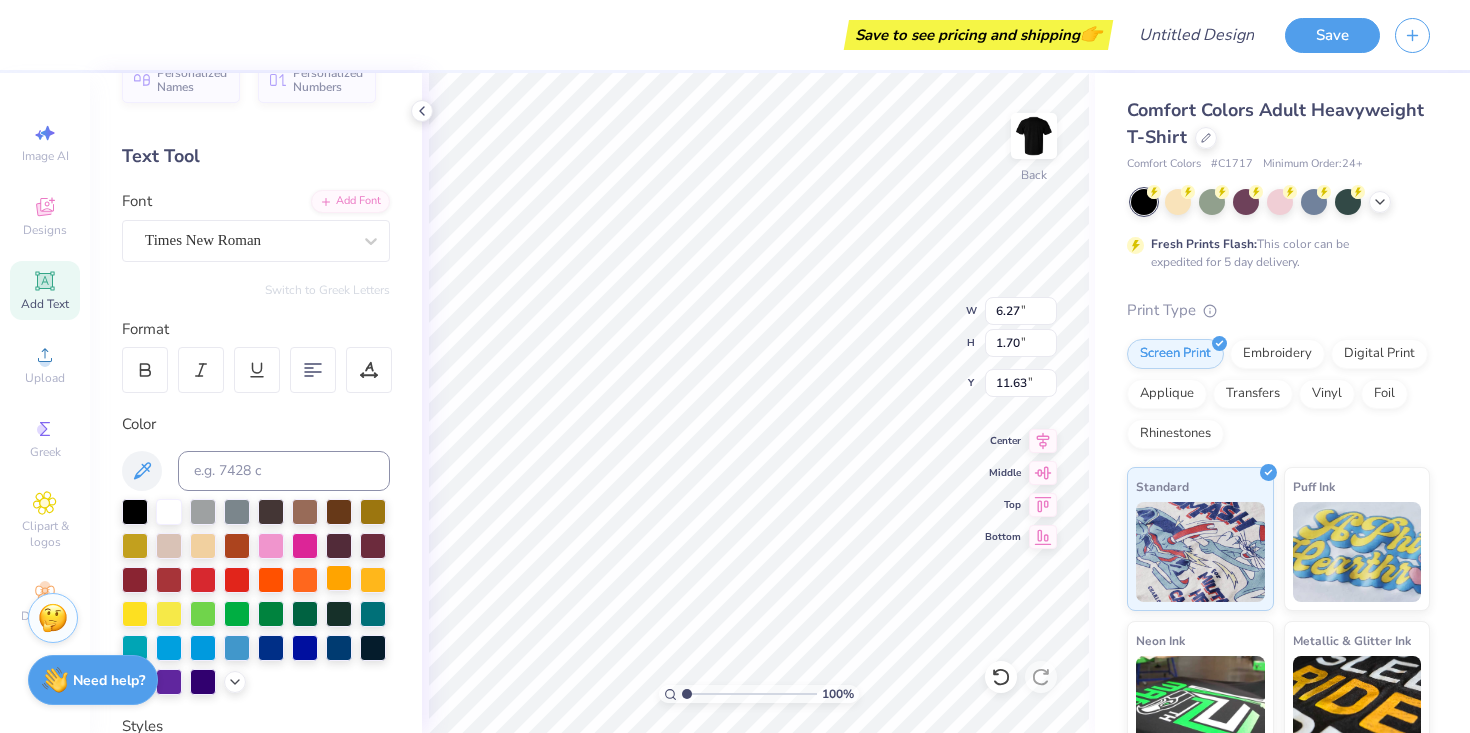 click at bounding box center [339, 578] 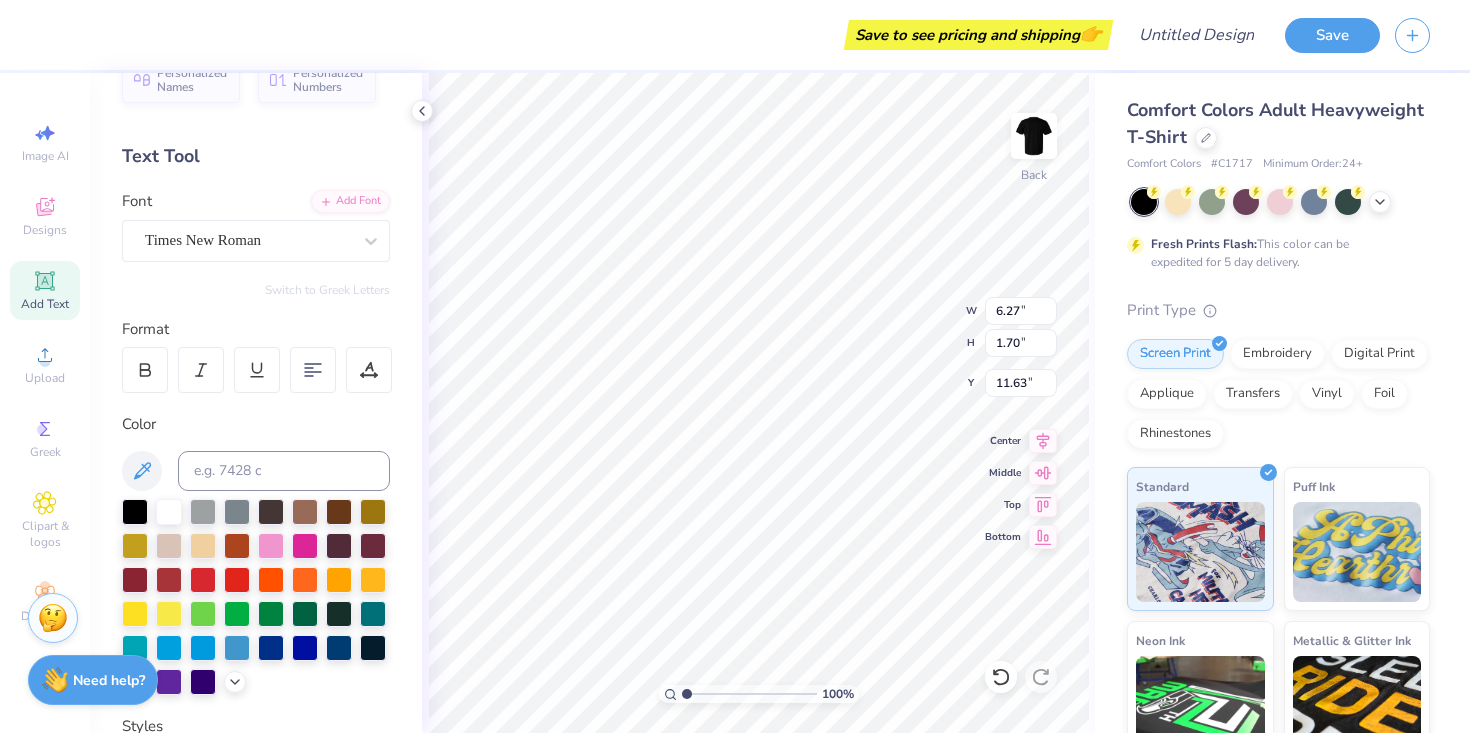 click at bounding box center [256, 597] 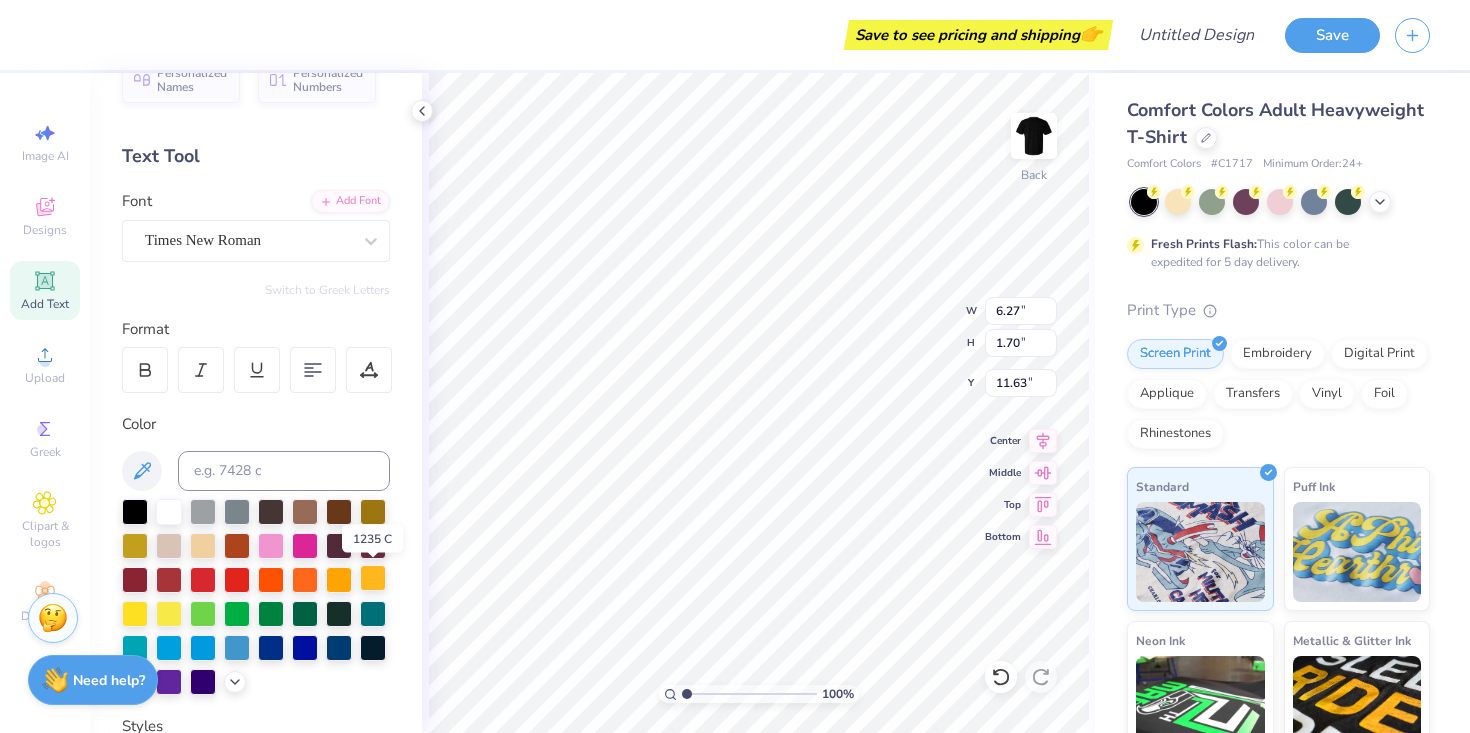 click at bounding box center (373, 578) 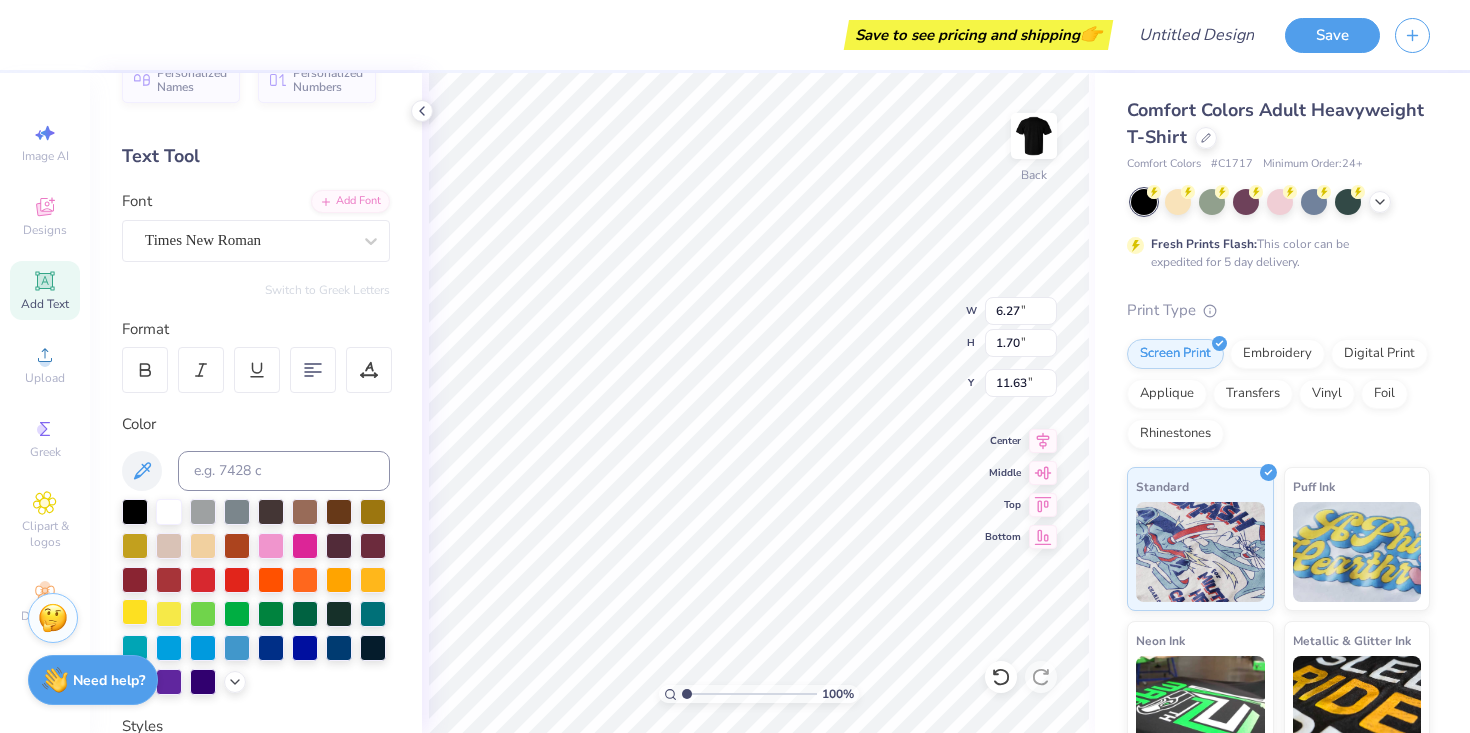 click at bounding box center [135, 612] 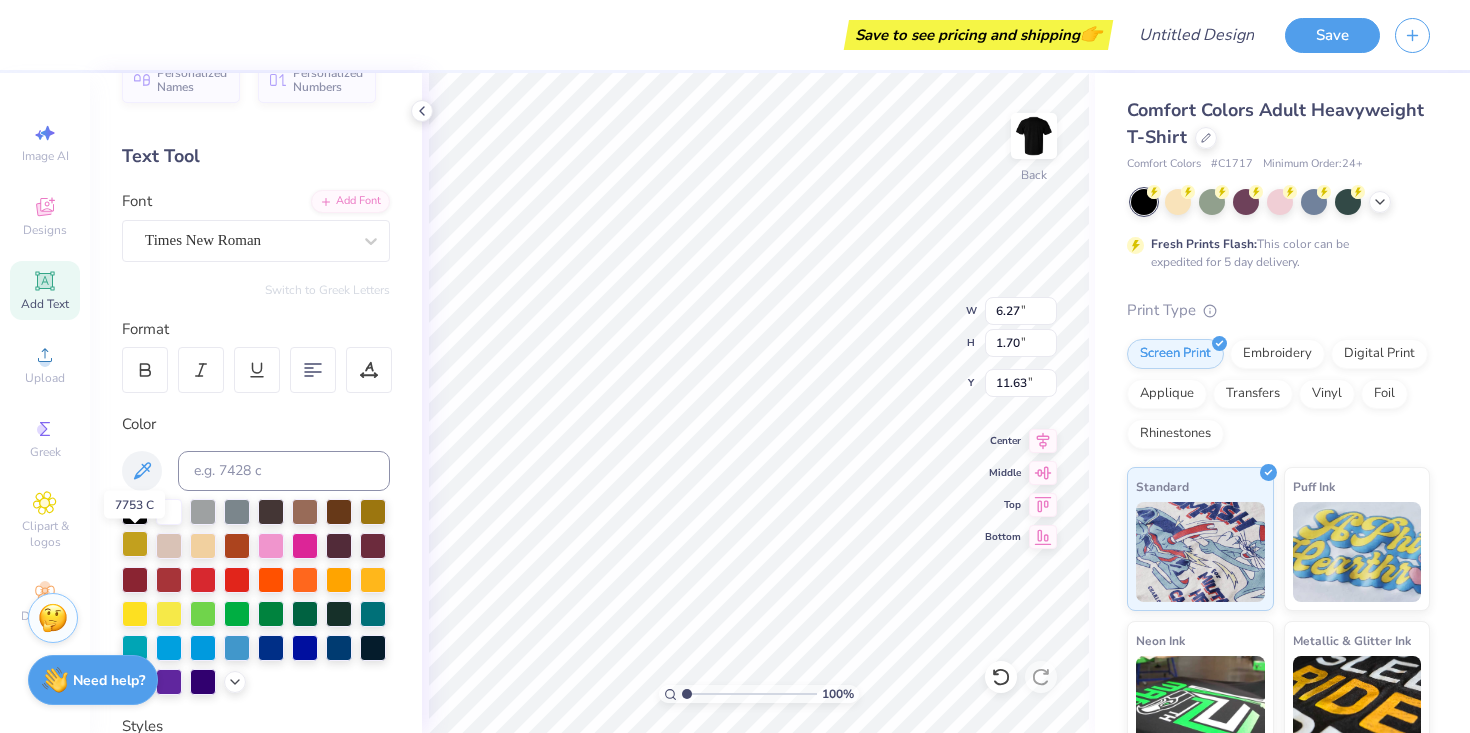 click at bounding box center [135, 544] 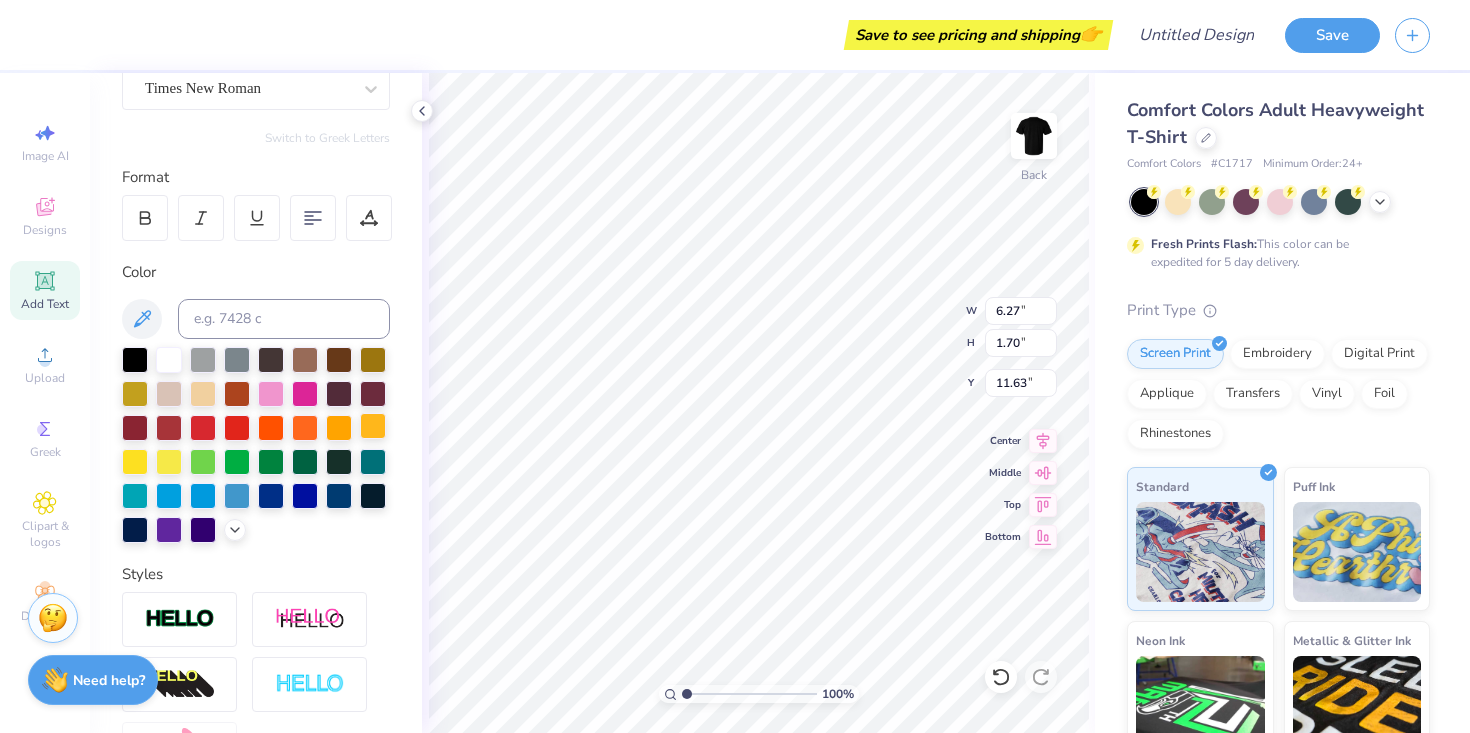 scroll, scrollTop: 195, scrollLeft: 0, axis: vertical 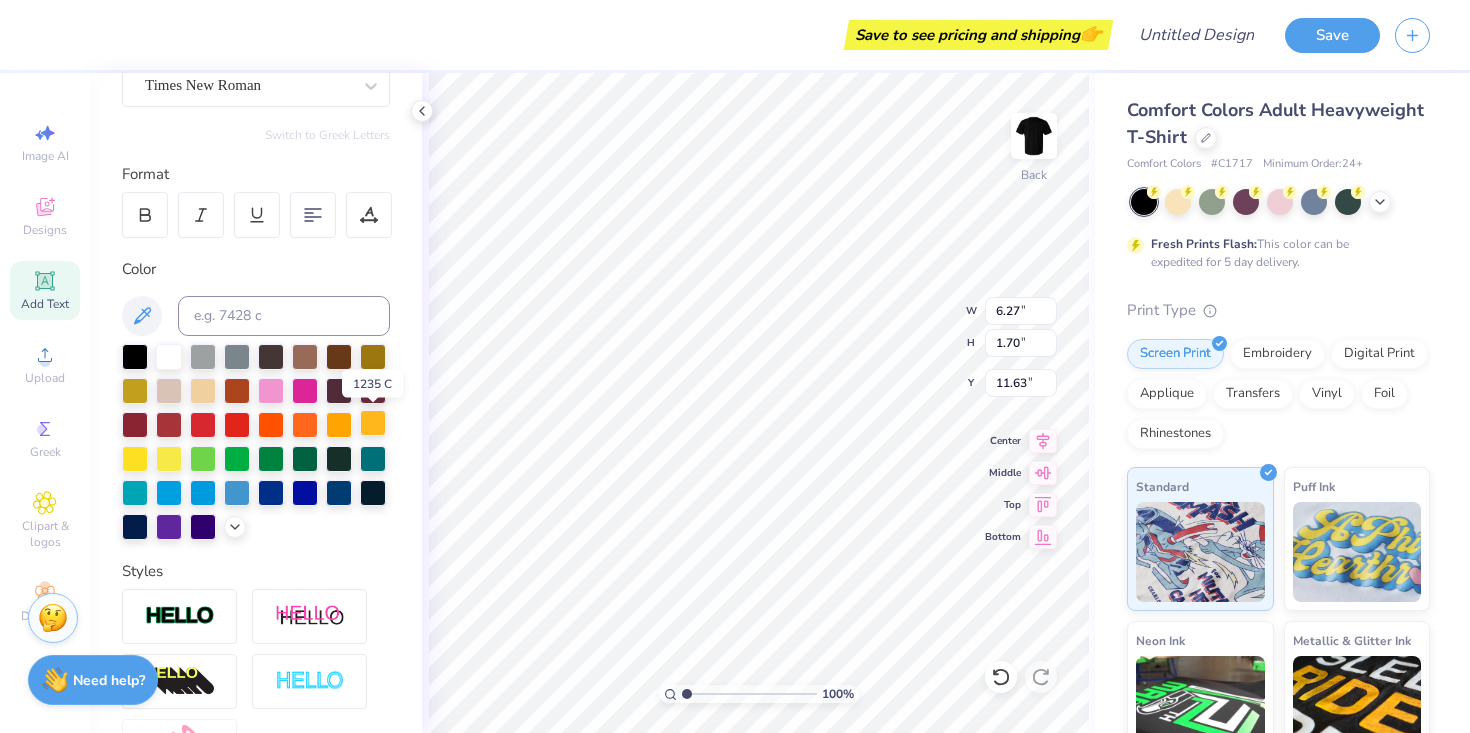 click at bounding box center (373, 423) 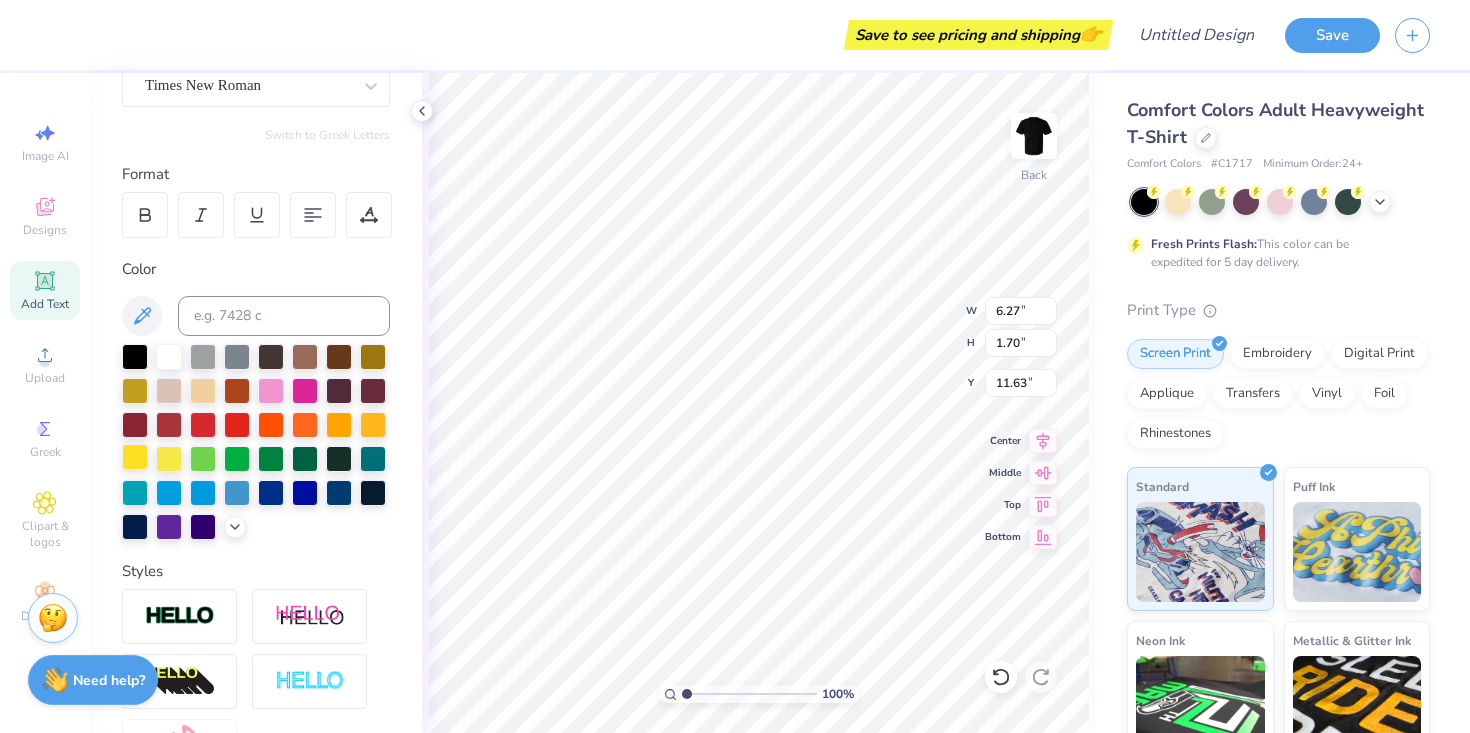 click at bounding box center (135, 457) 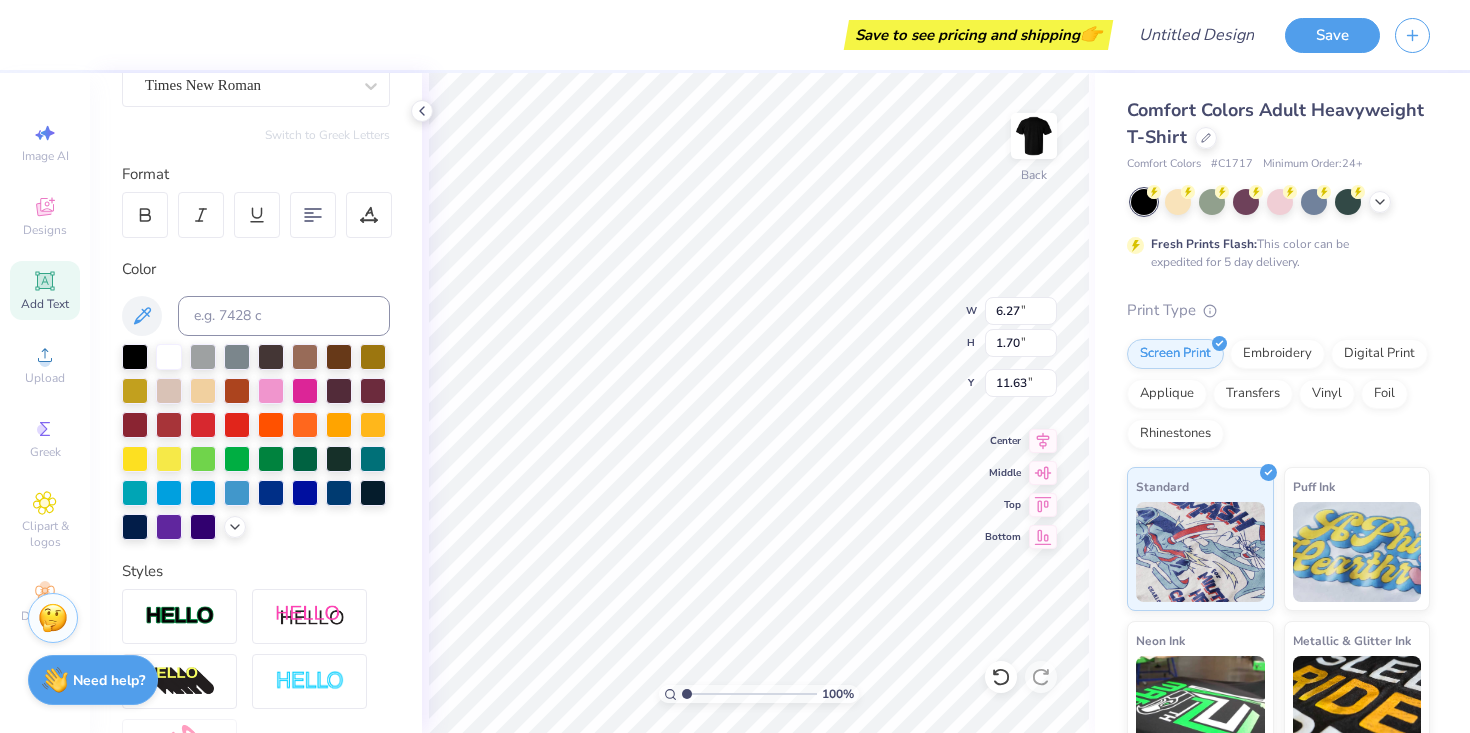 type on "4.46" 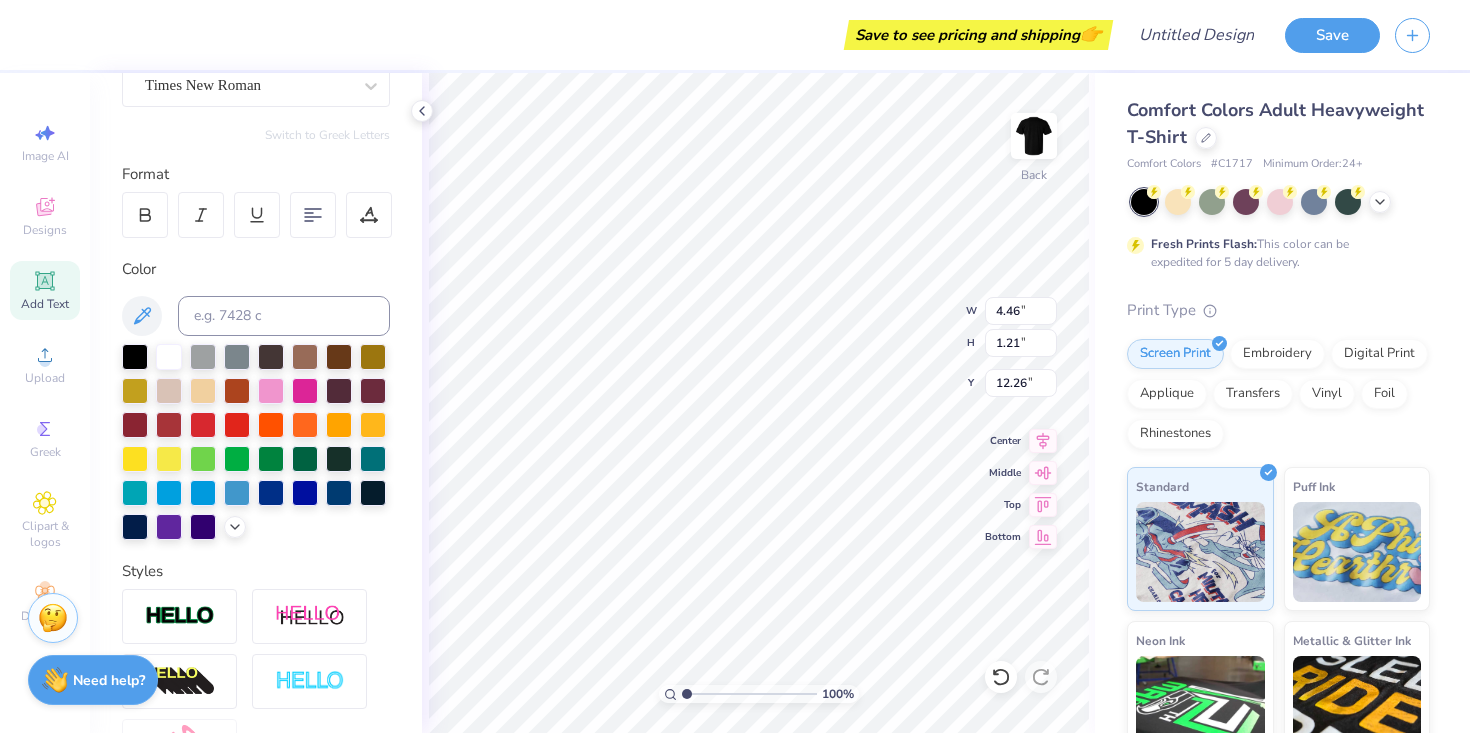 type on "3.00" 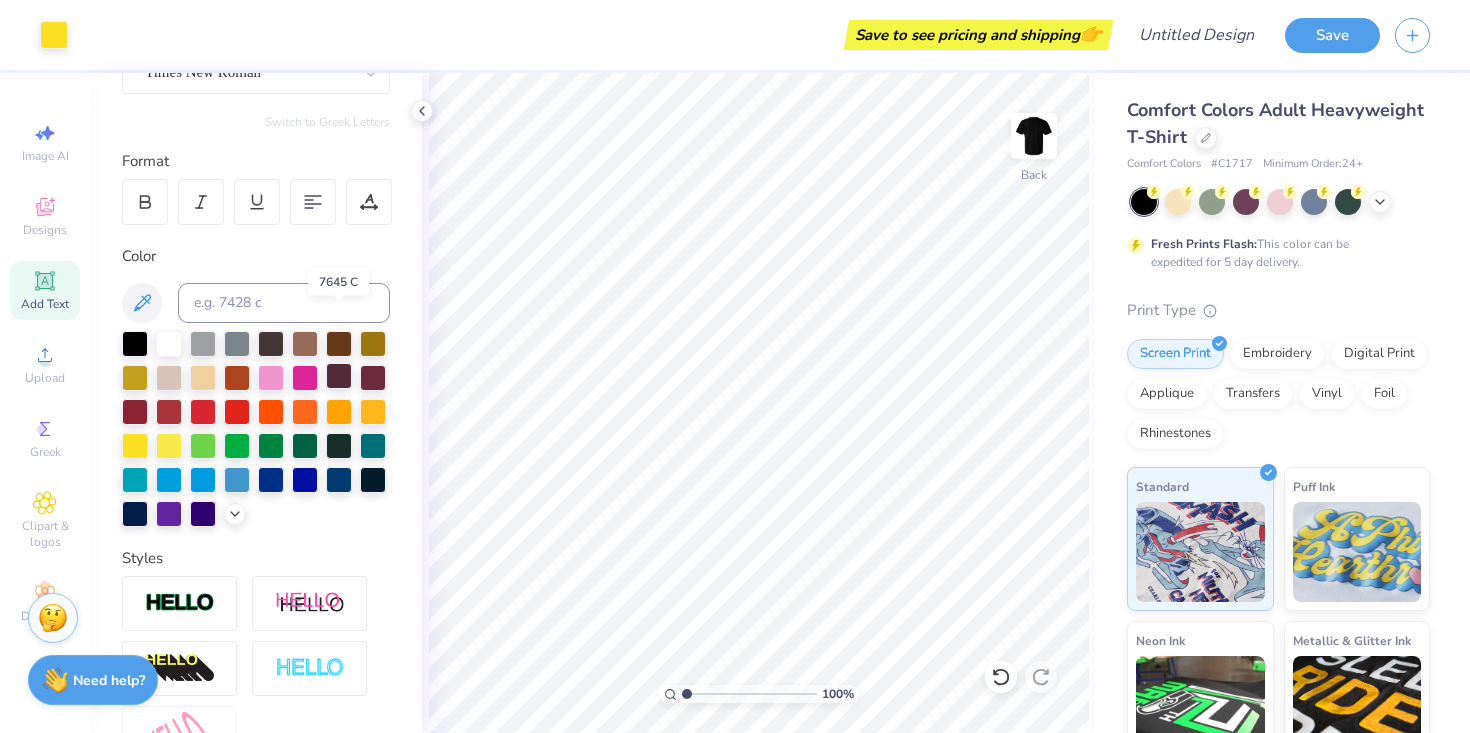 scroll, scrollTop: 139, scrollLeft: 0, axis: vertical 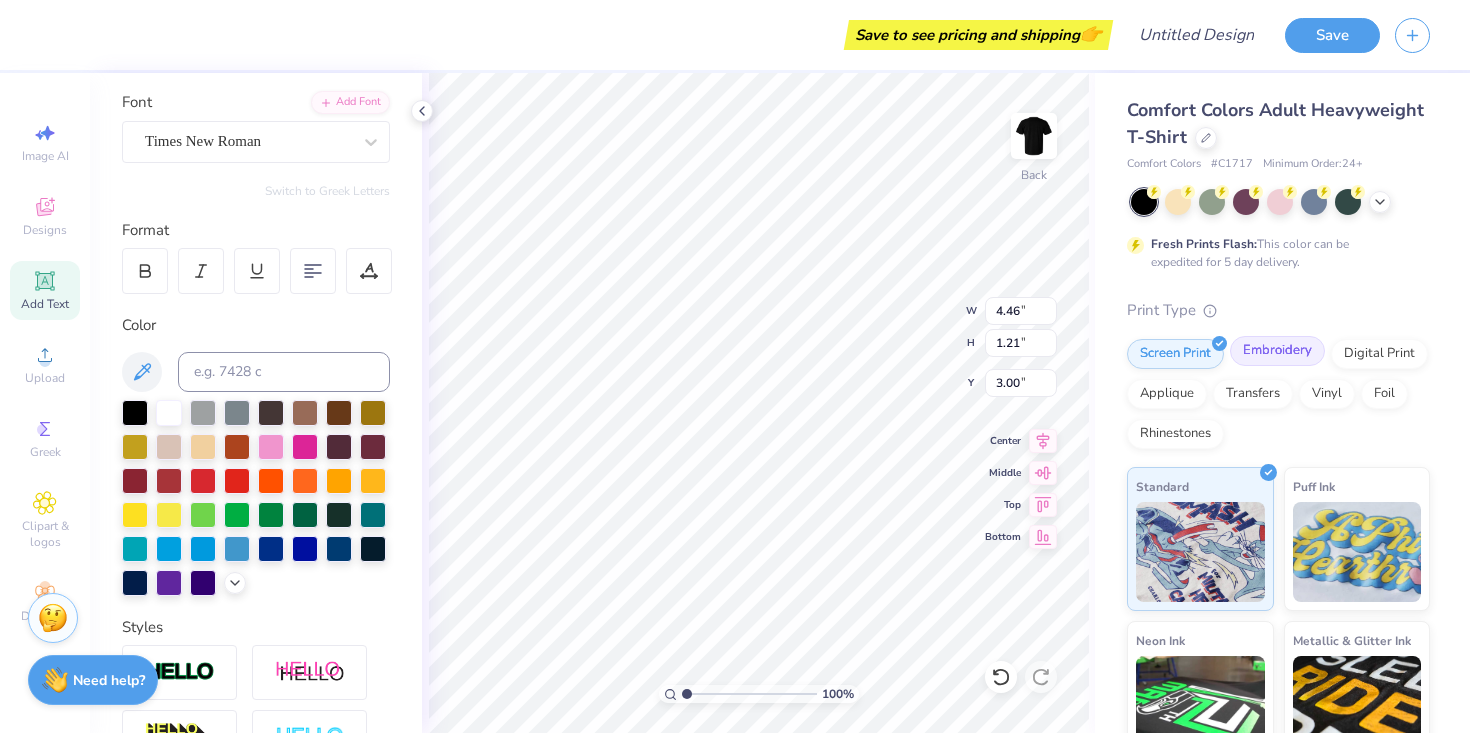 click on "Embroidery" at bounding box center [1277, 351] 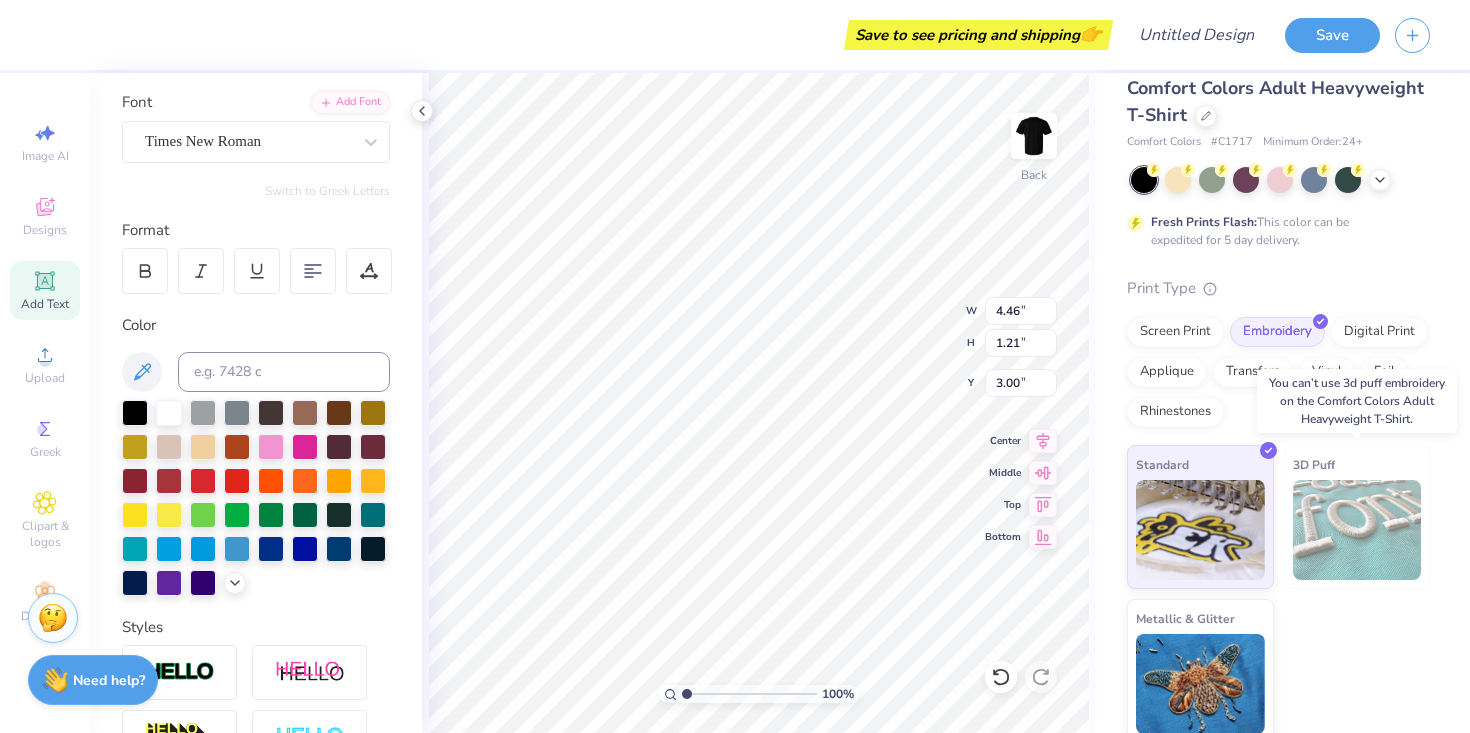 scroll, scrollTop: 32, scrollLeft: 0, axis: vertical 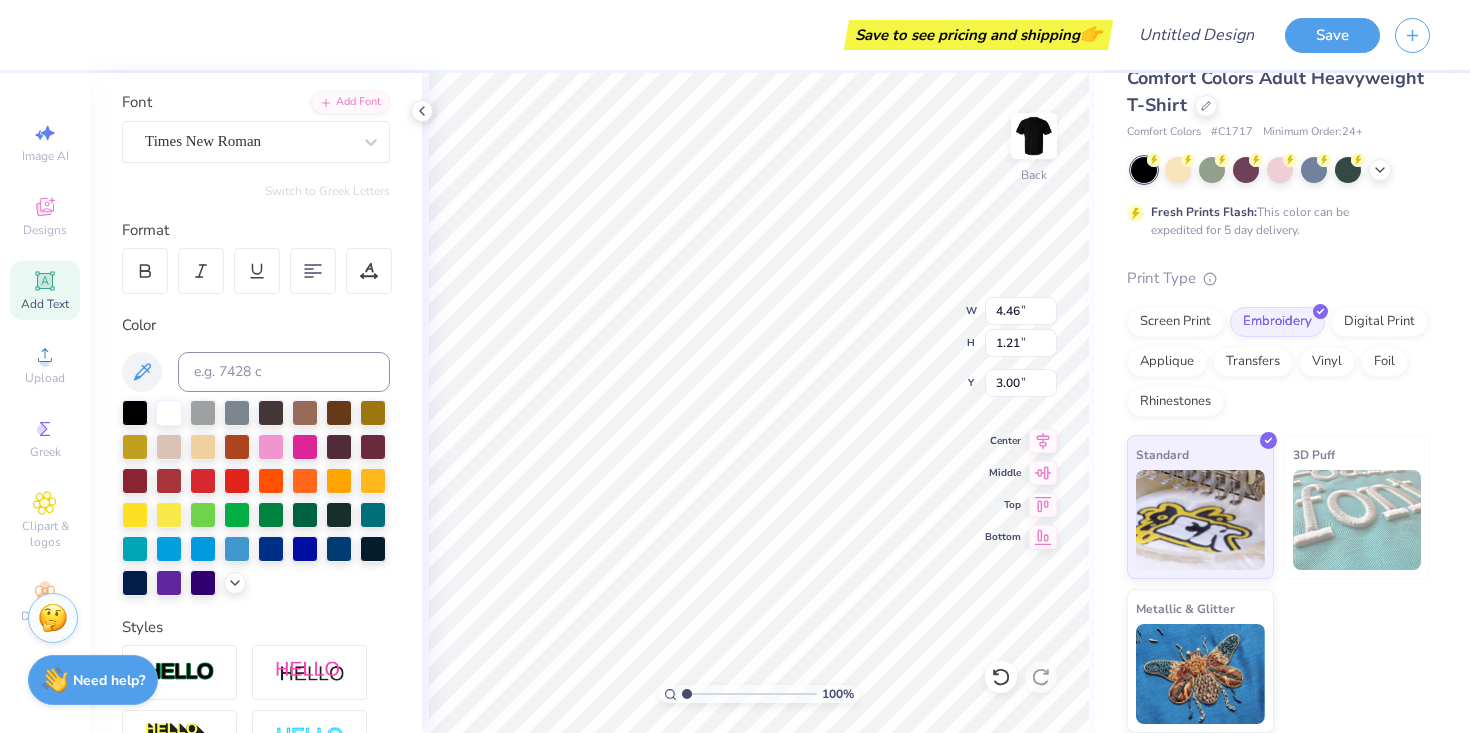 click at bounding box center (1357, 520) 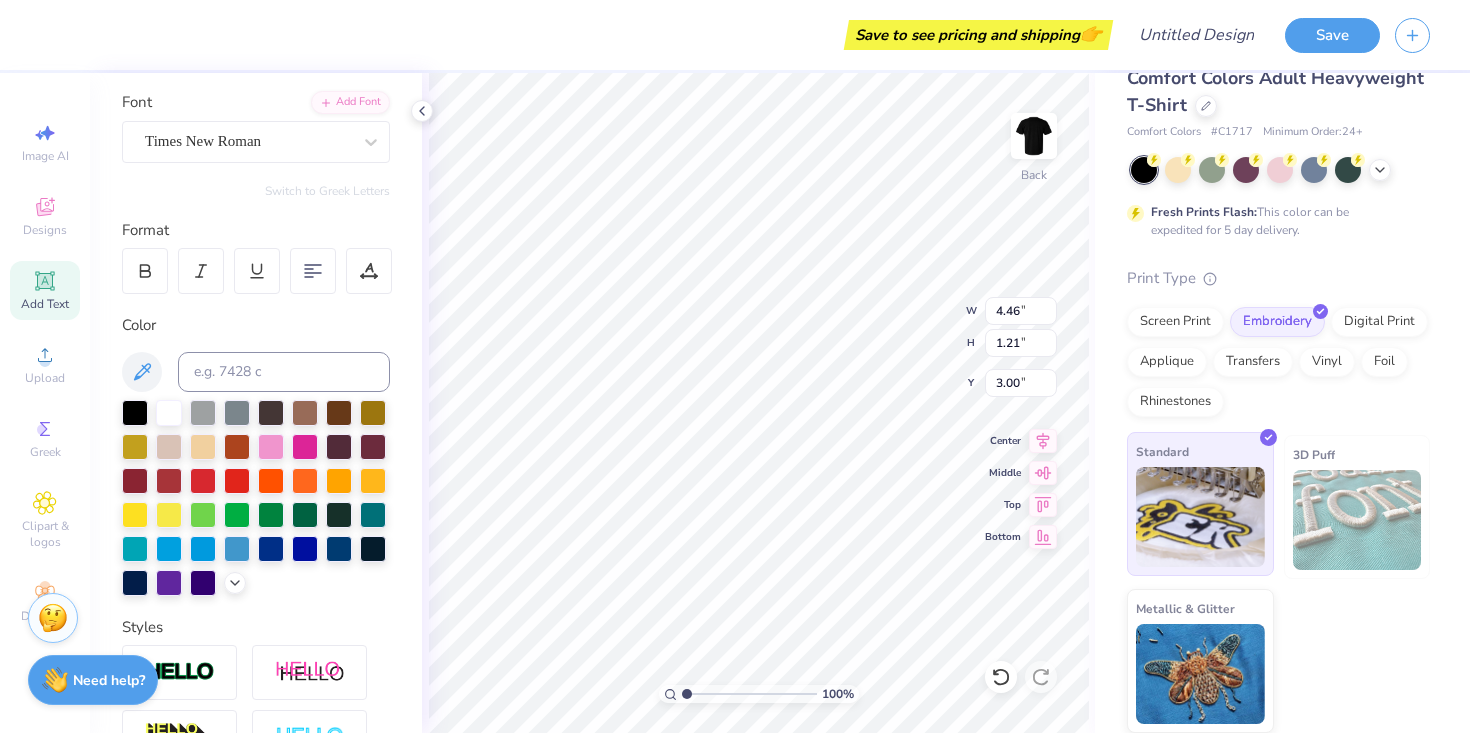 click at bounding box center (1200, 517) 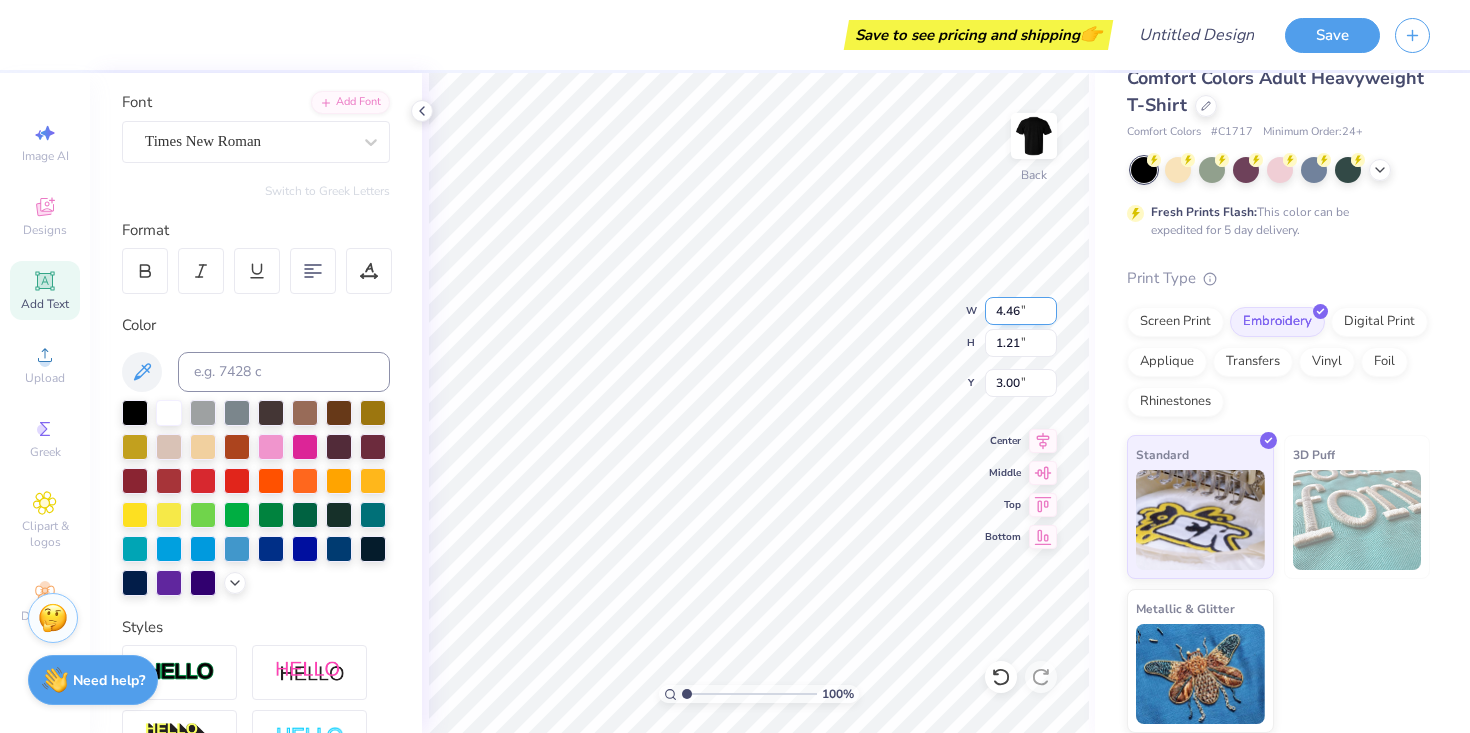 type on "3.84" 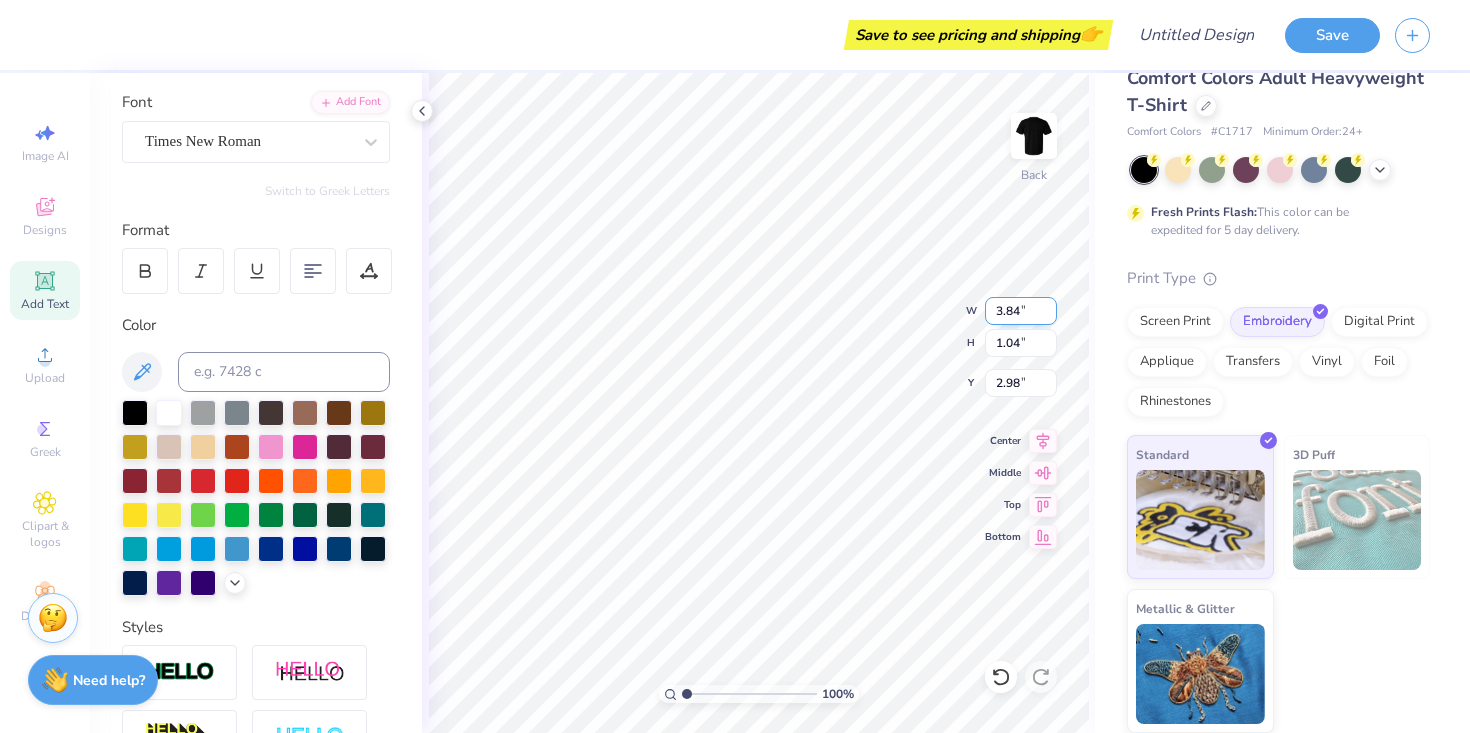 type on "3.00" 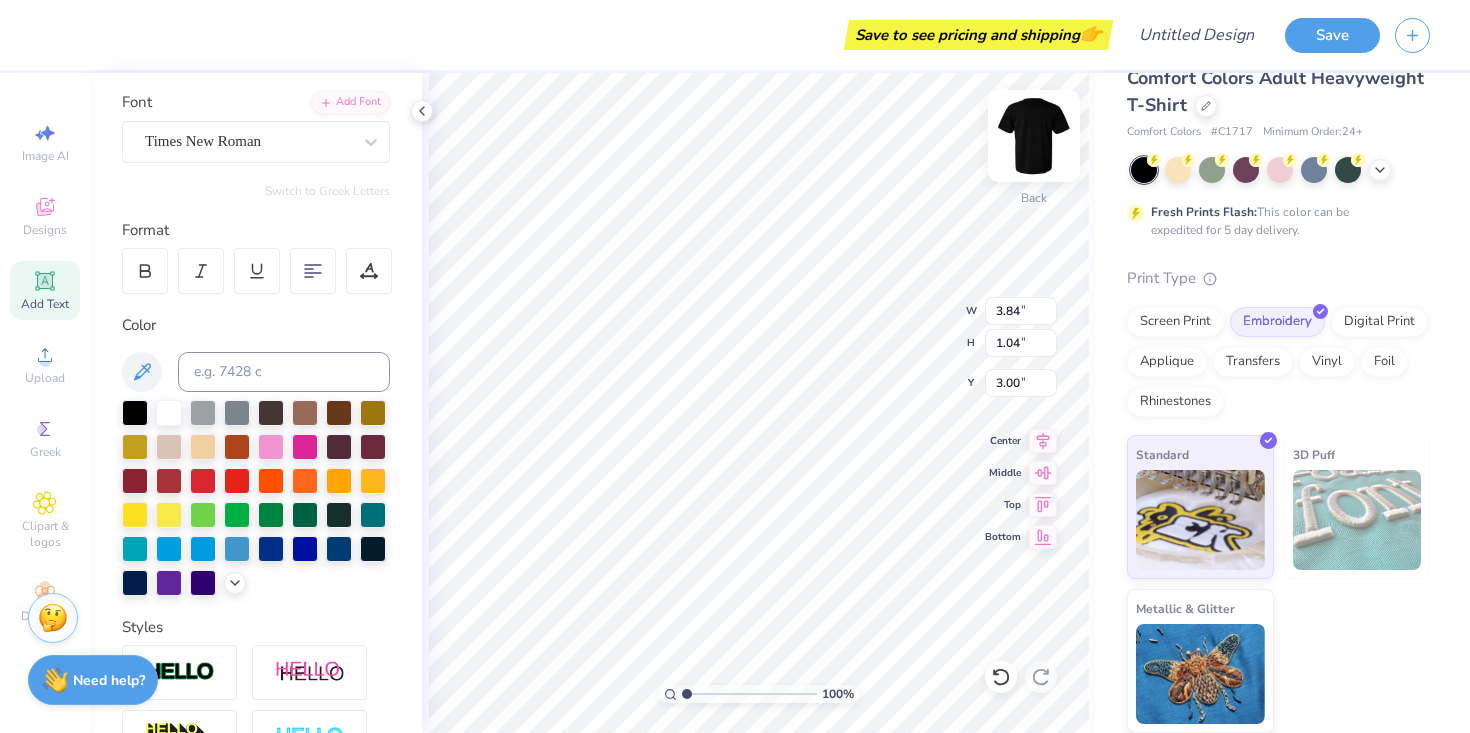 click at bounding box center (1034, 136) 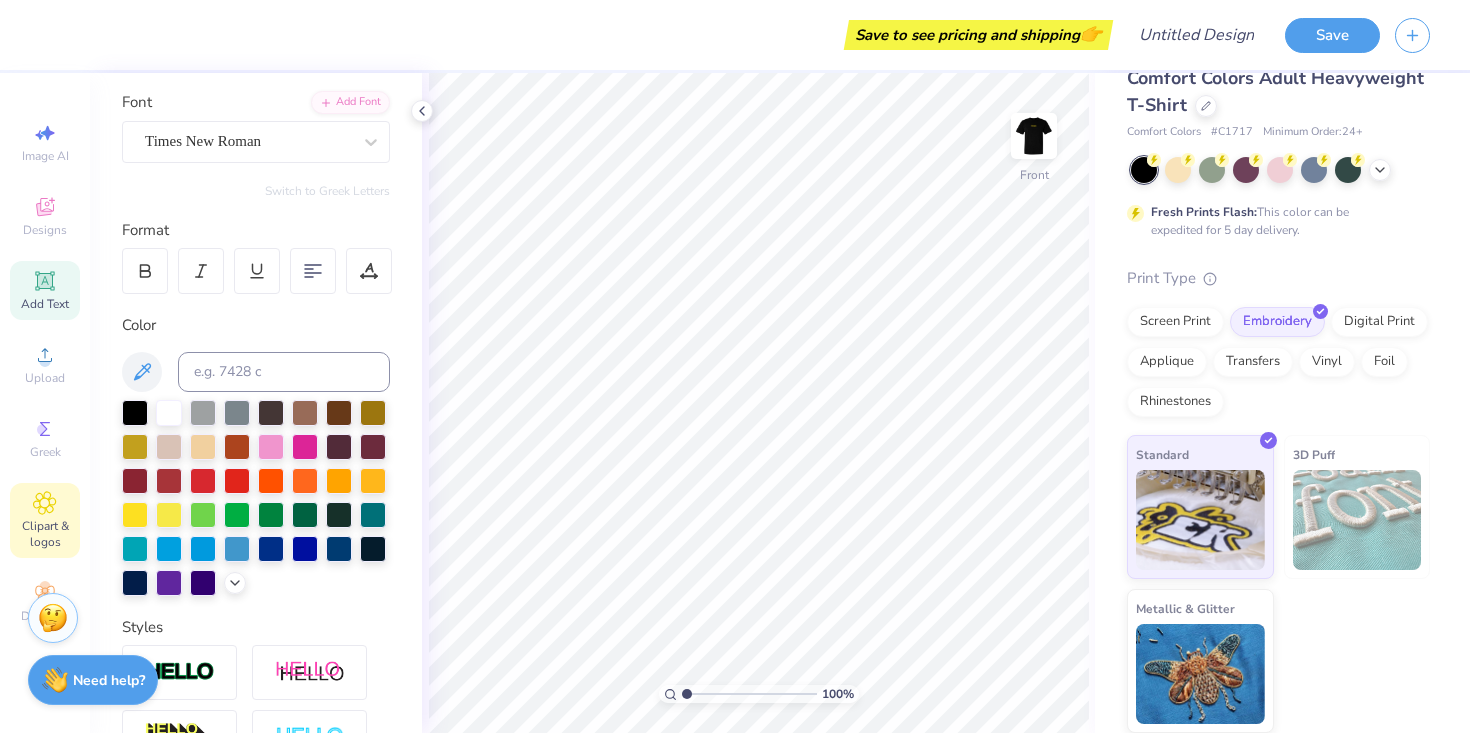 click 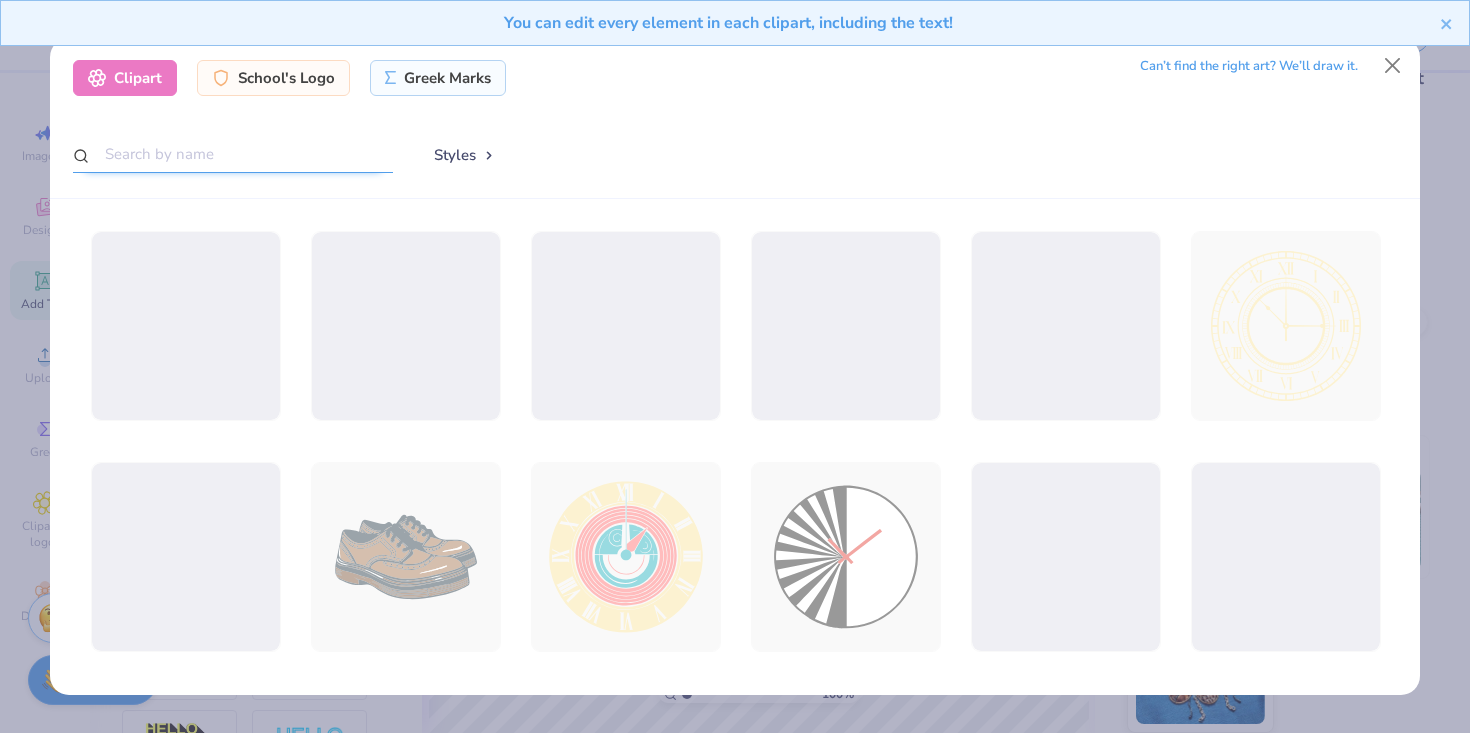 click at bounding box center [233, 154] 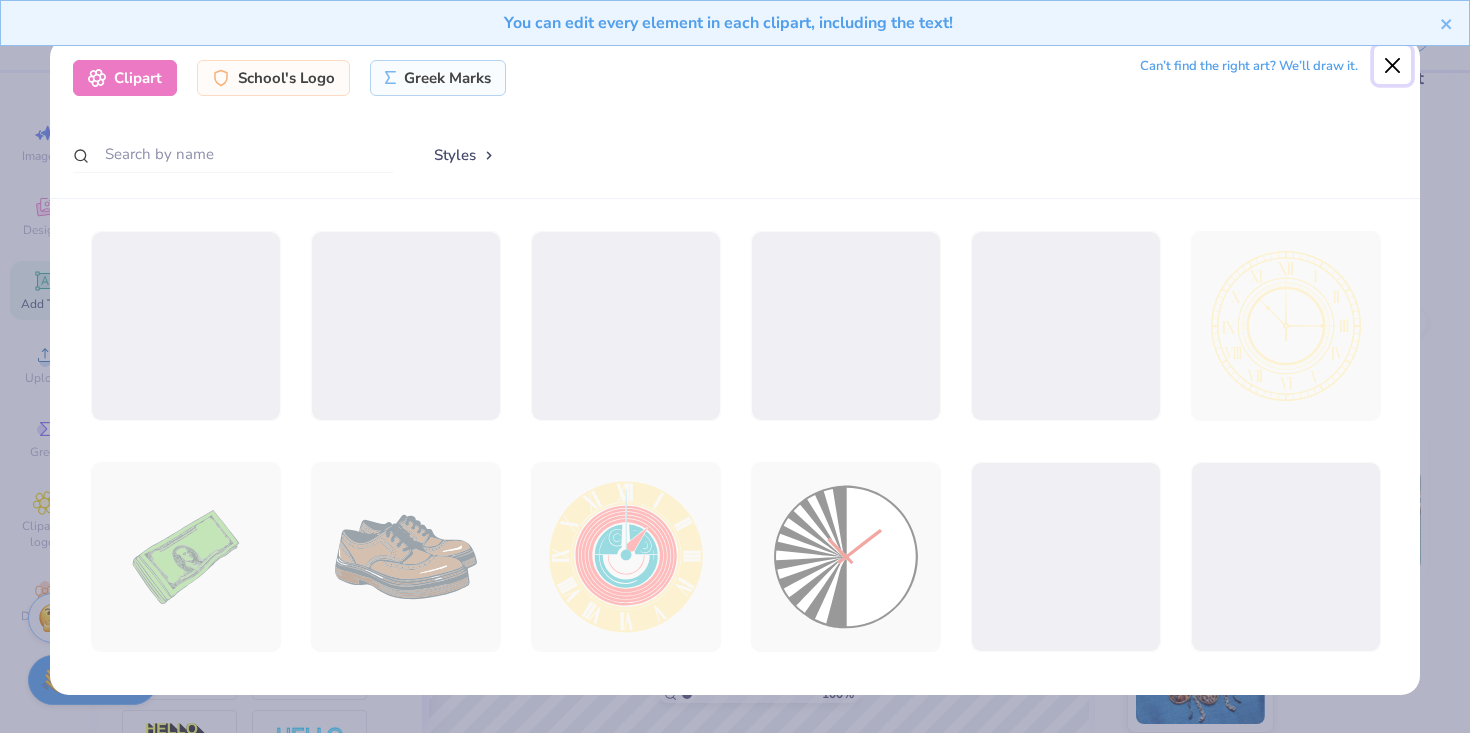 click at bounding box center (1393, 65) 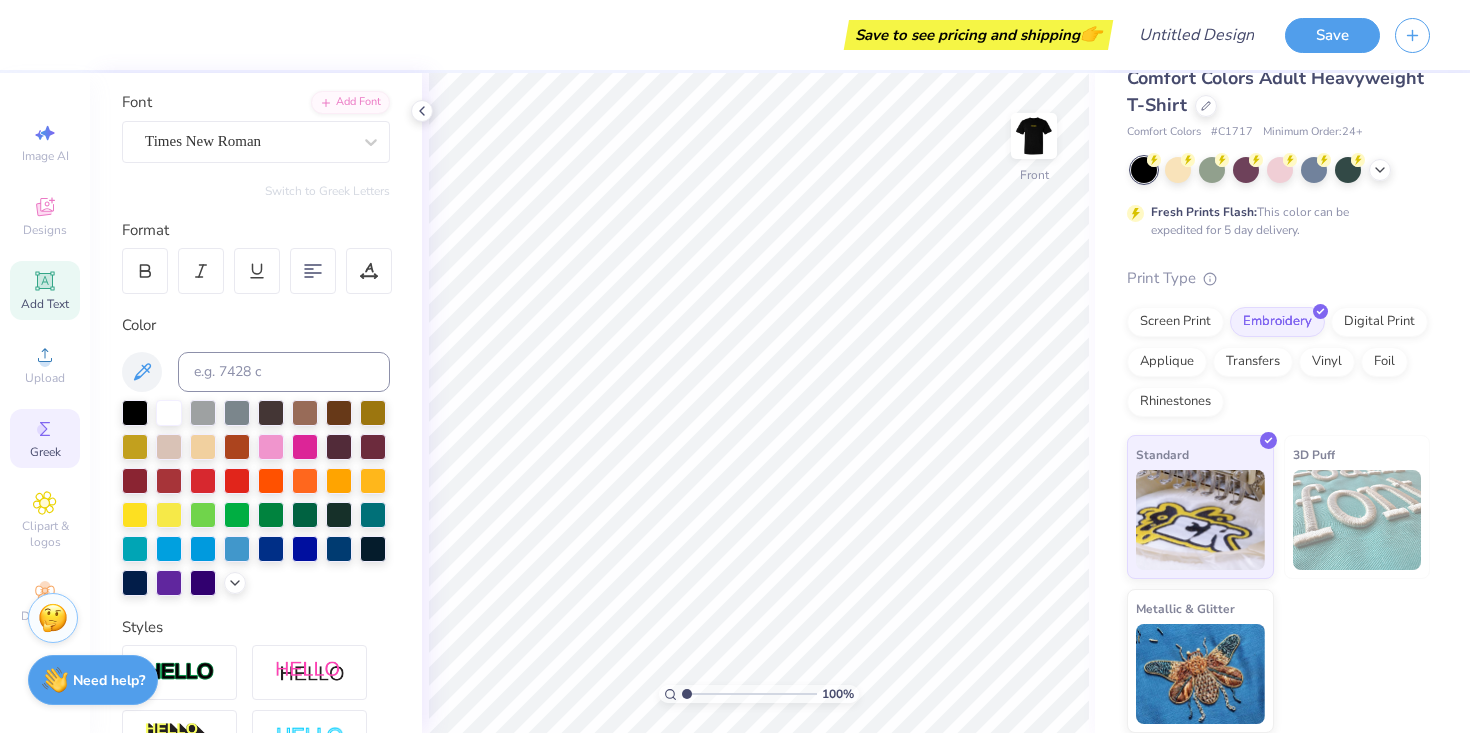 click 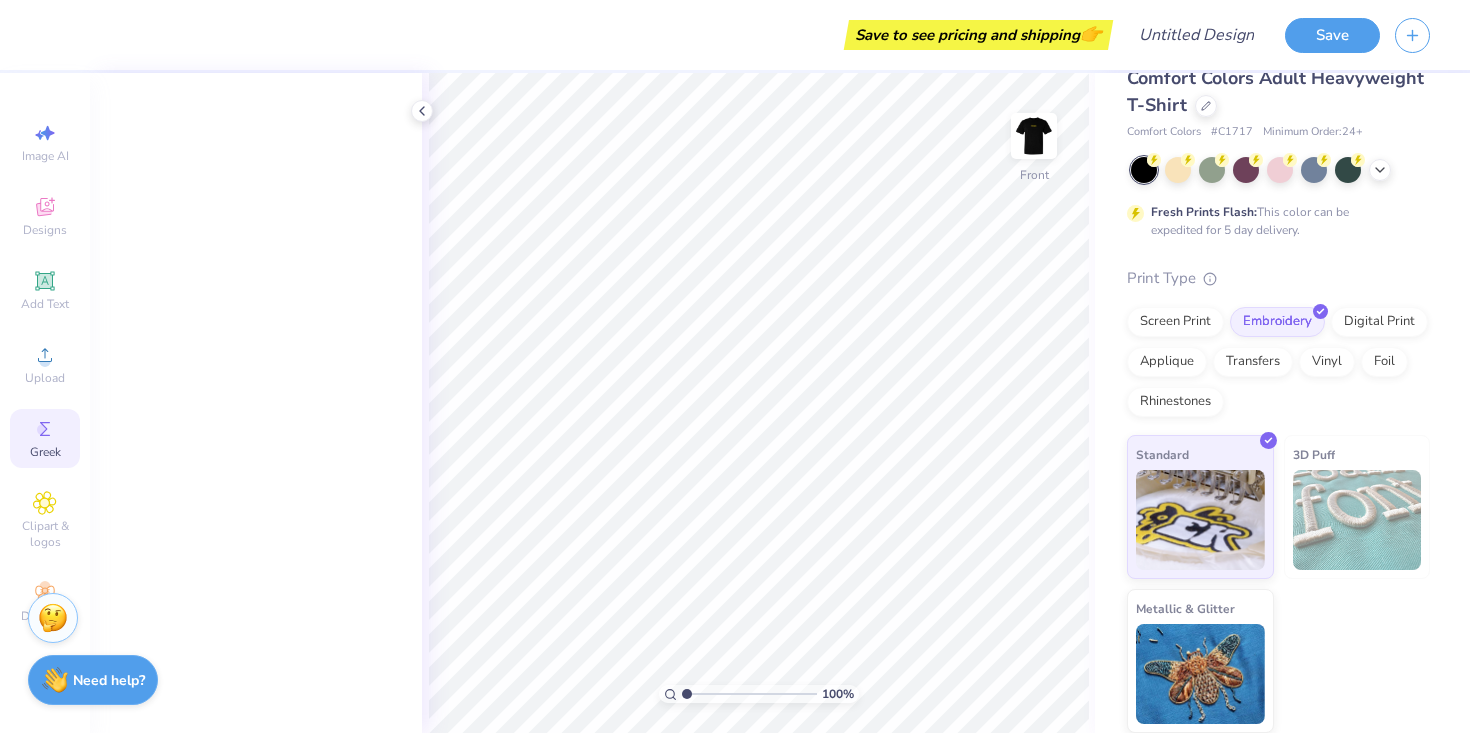 scroll, scrollTop: 0, scrollLeft: 0, axis: both 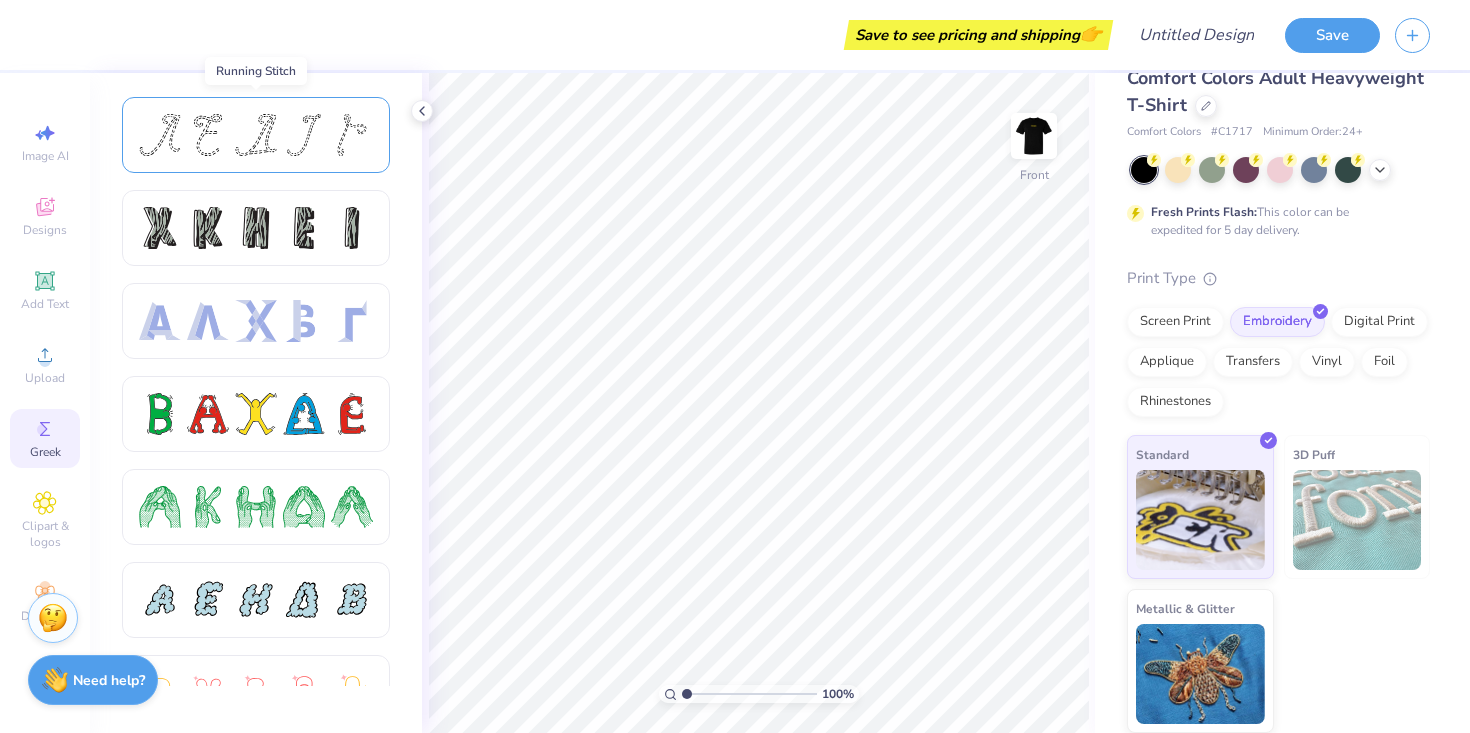 click at bounding box center (256, 135) 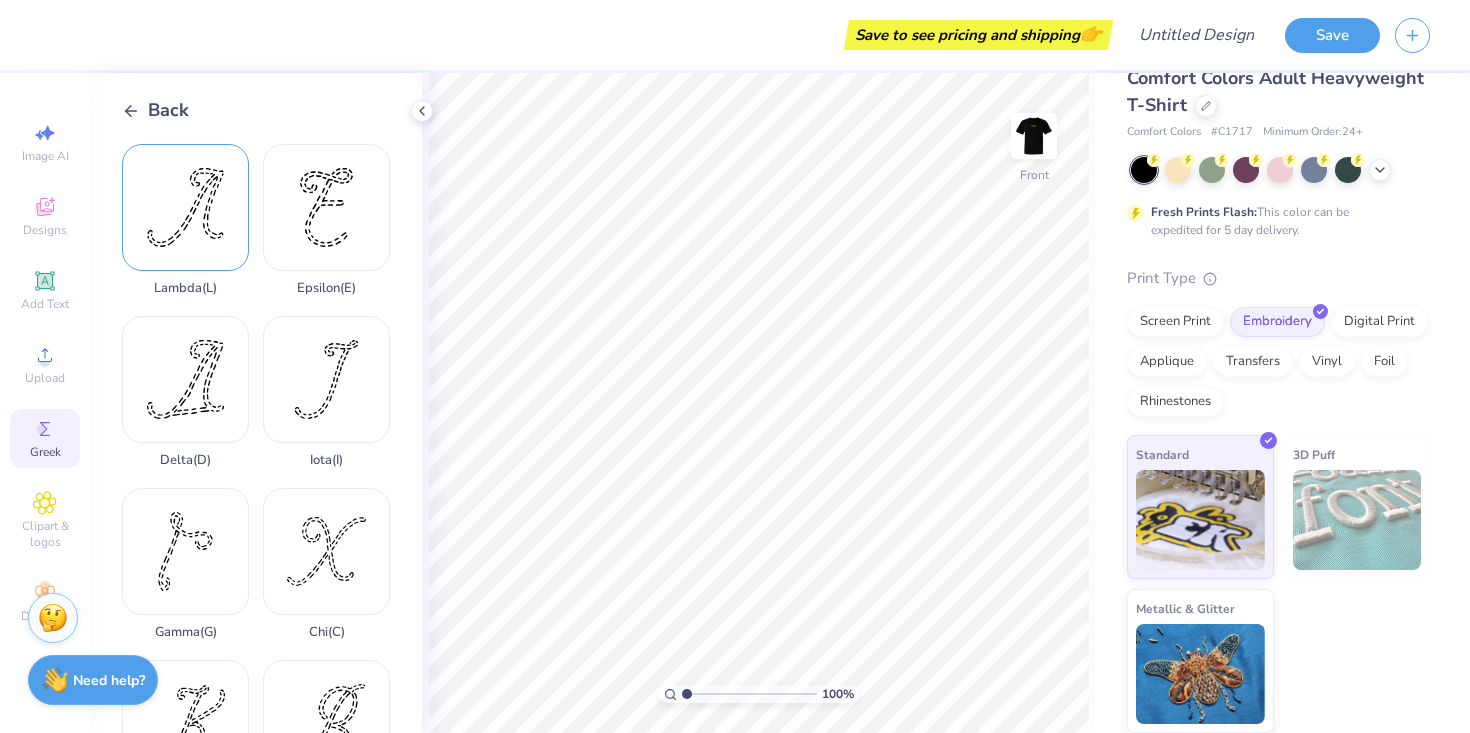 click on "Lambda  ( L )" at bounding box center (185, 220) 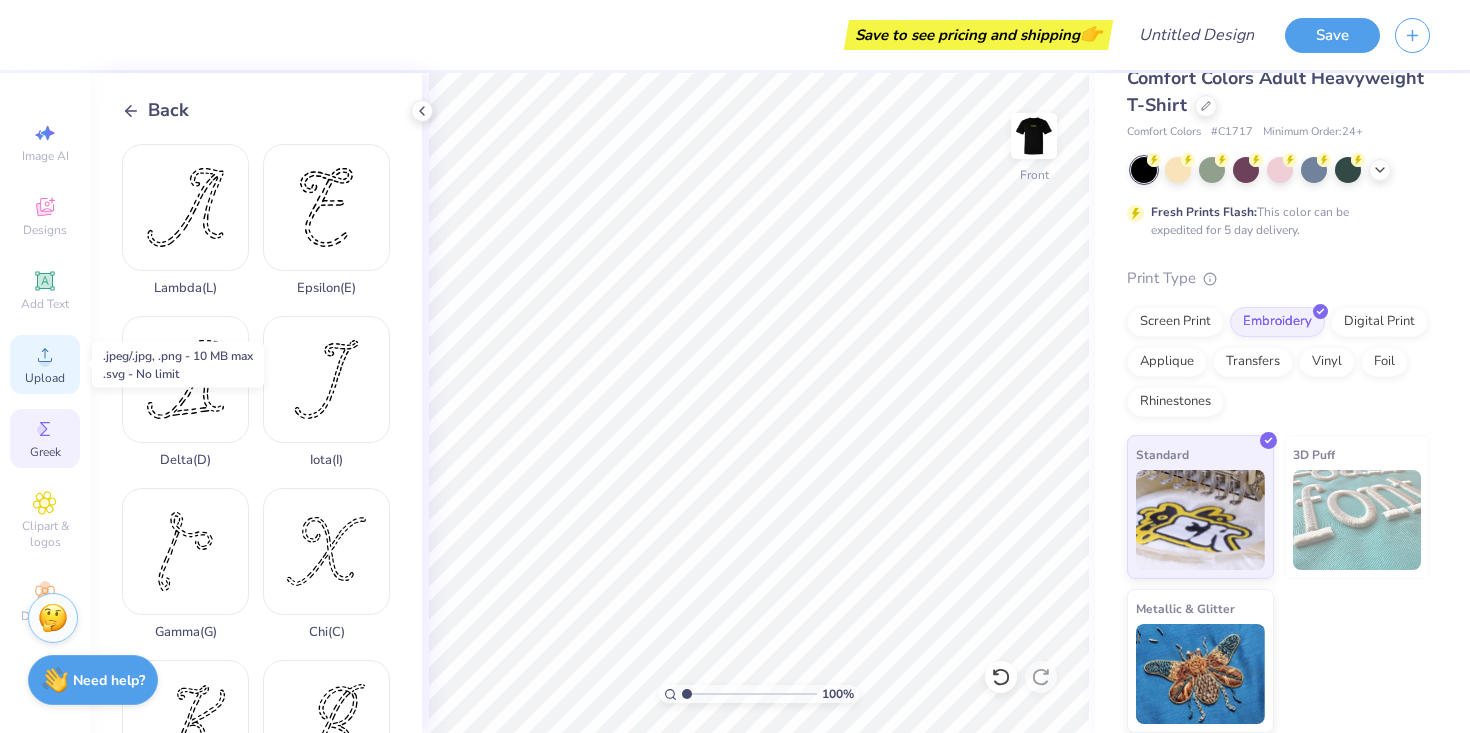 click 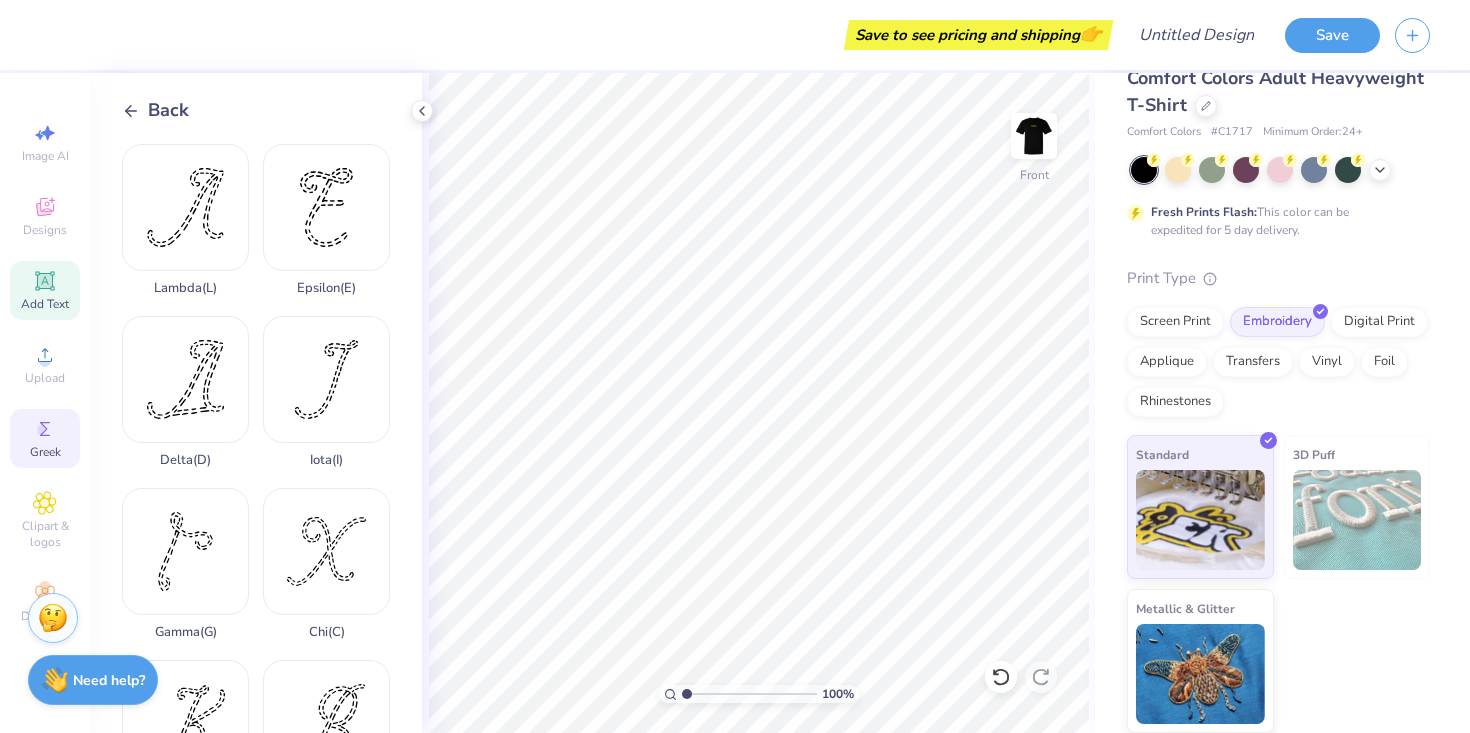 click on "Add Text" at bounding box center [45, 290] 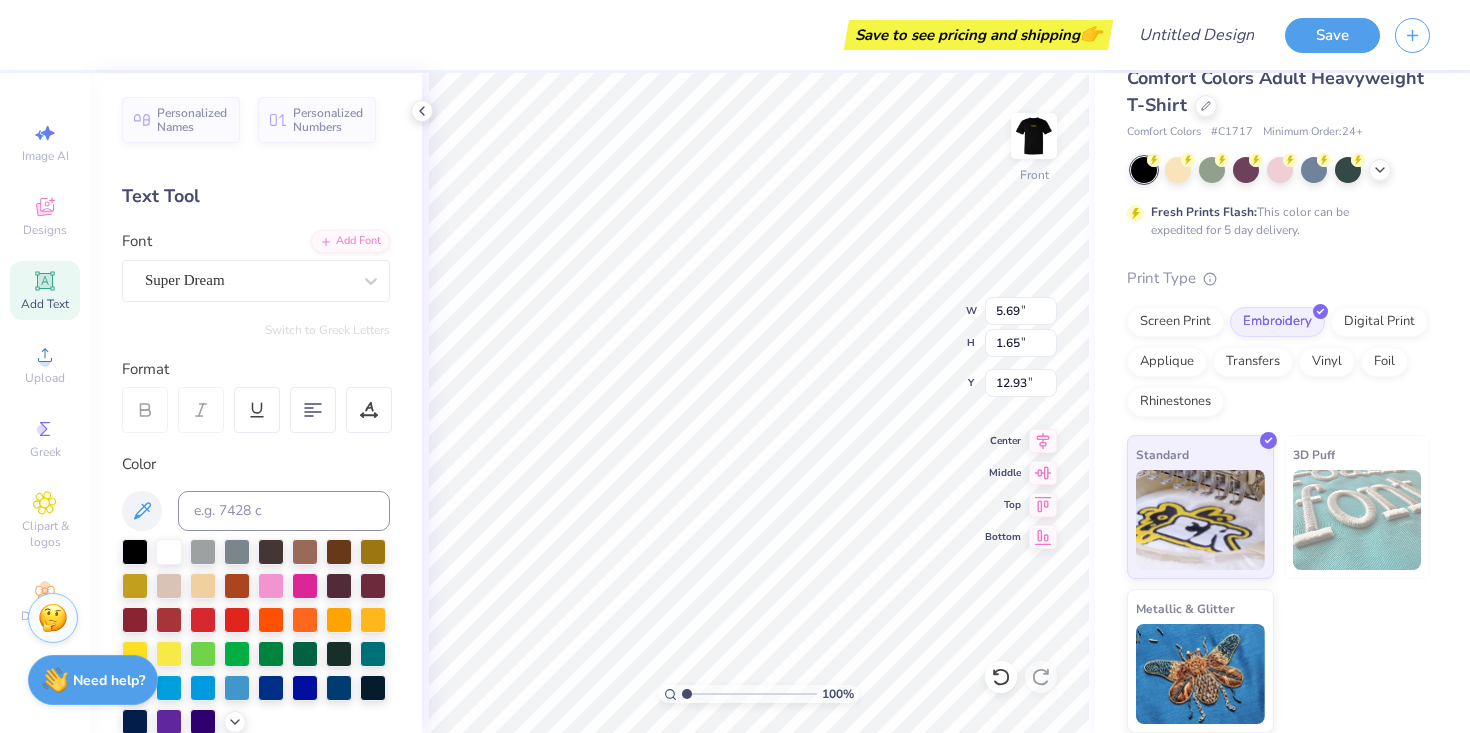 scroll, scrollTop: 0, scrollLeft: 0, axis: both 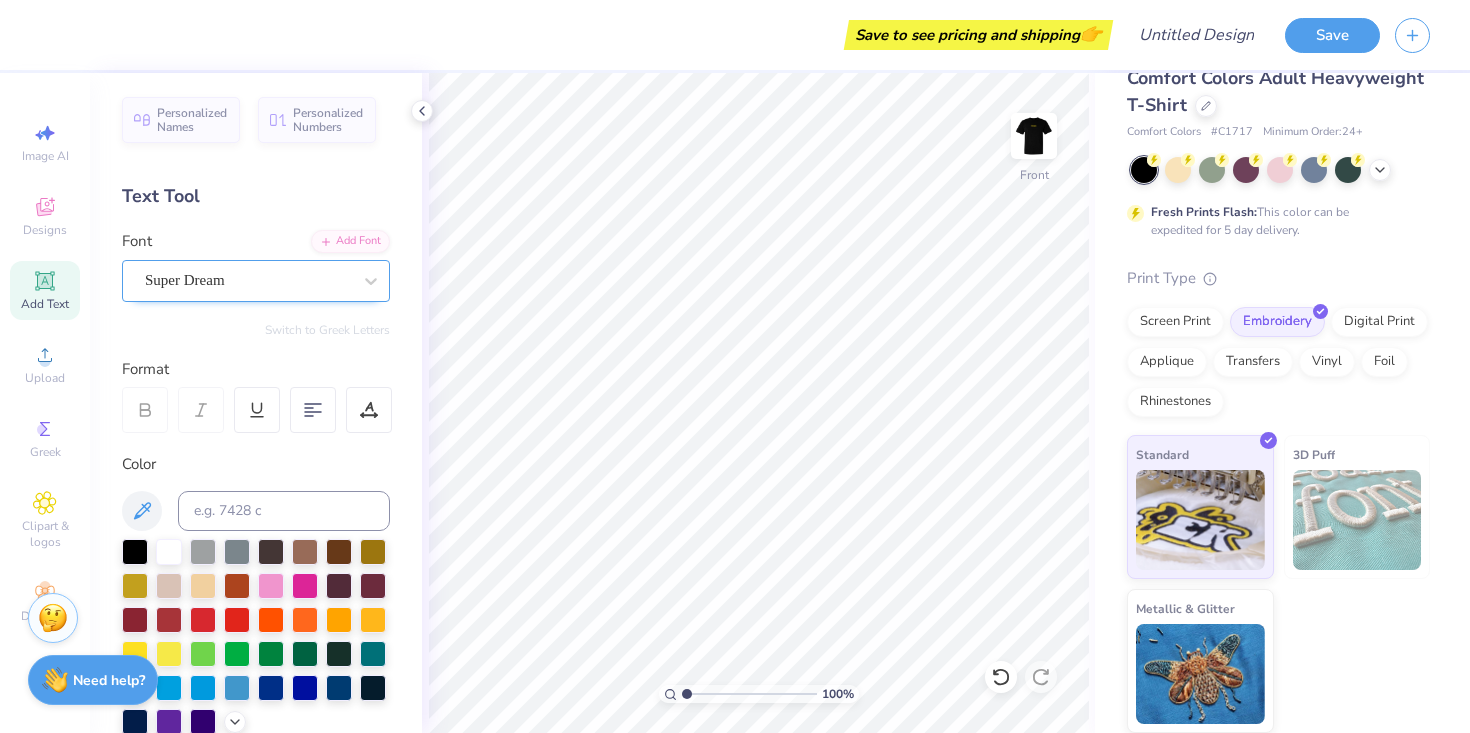 click on "Super Dream" at bounding box center [248, 280] 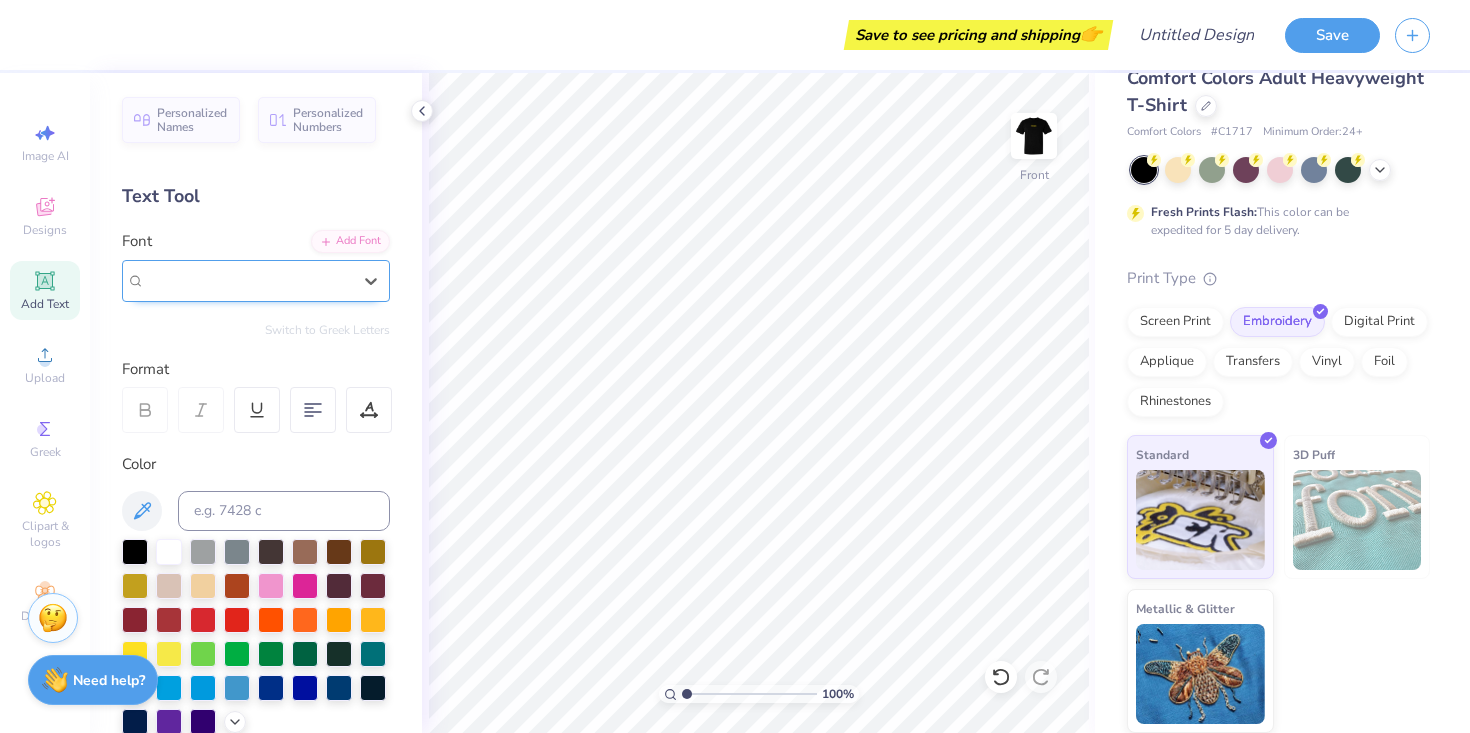 click on "Super Dream" at bounding box center [185, 280] 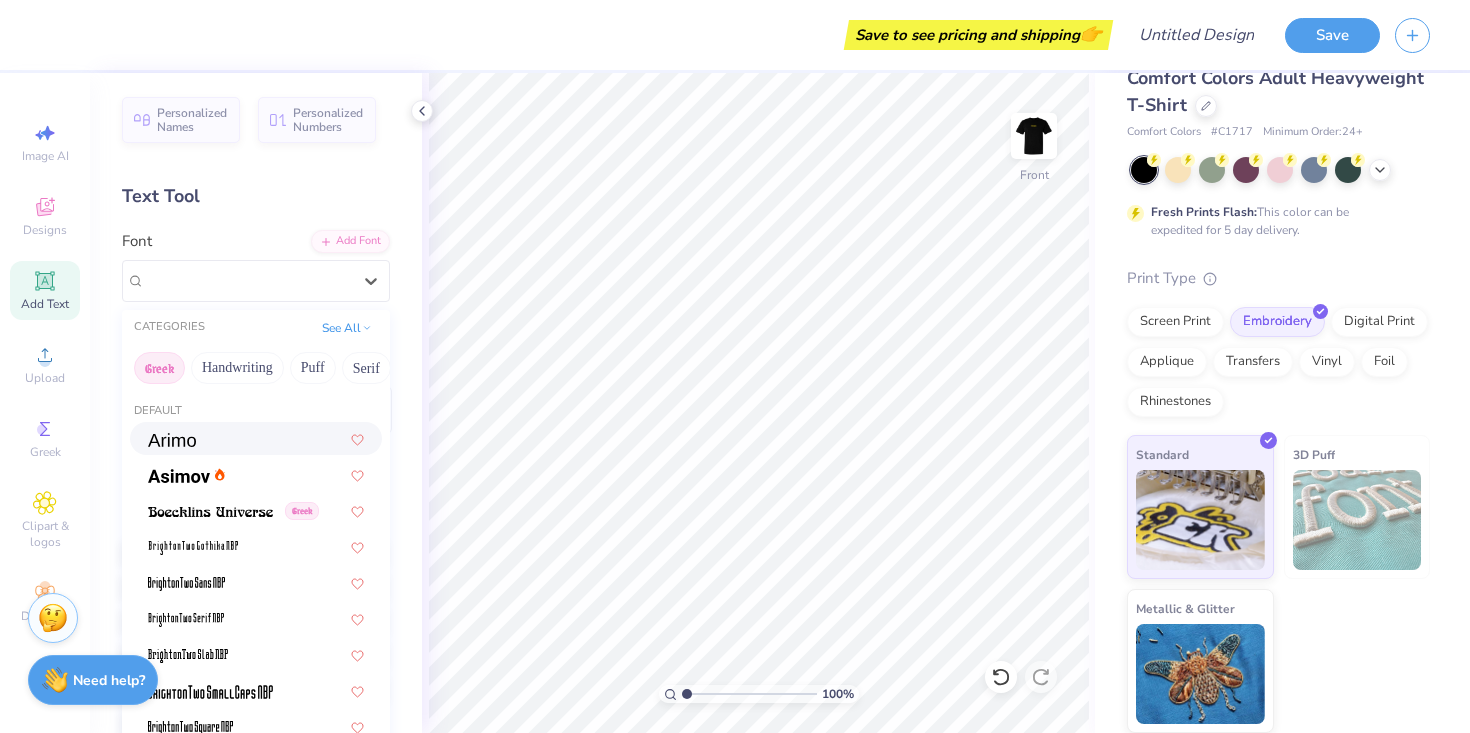 click on "Greek" at bounding box center (159, 368) 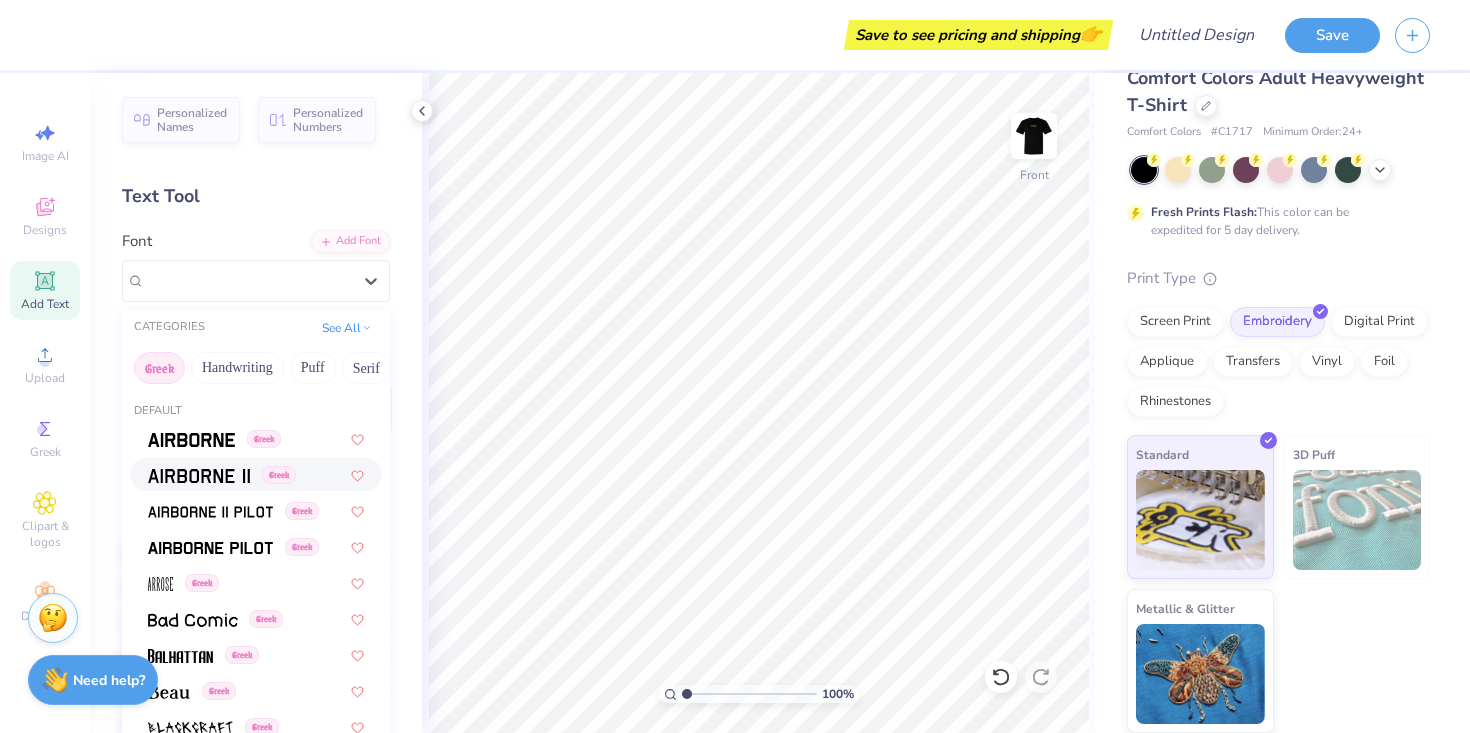 click on "Greek" at bounding box center (256, 474) 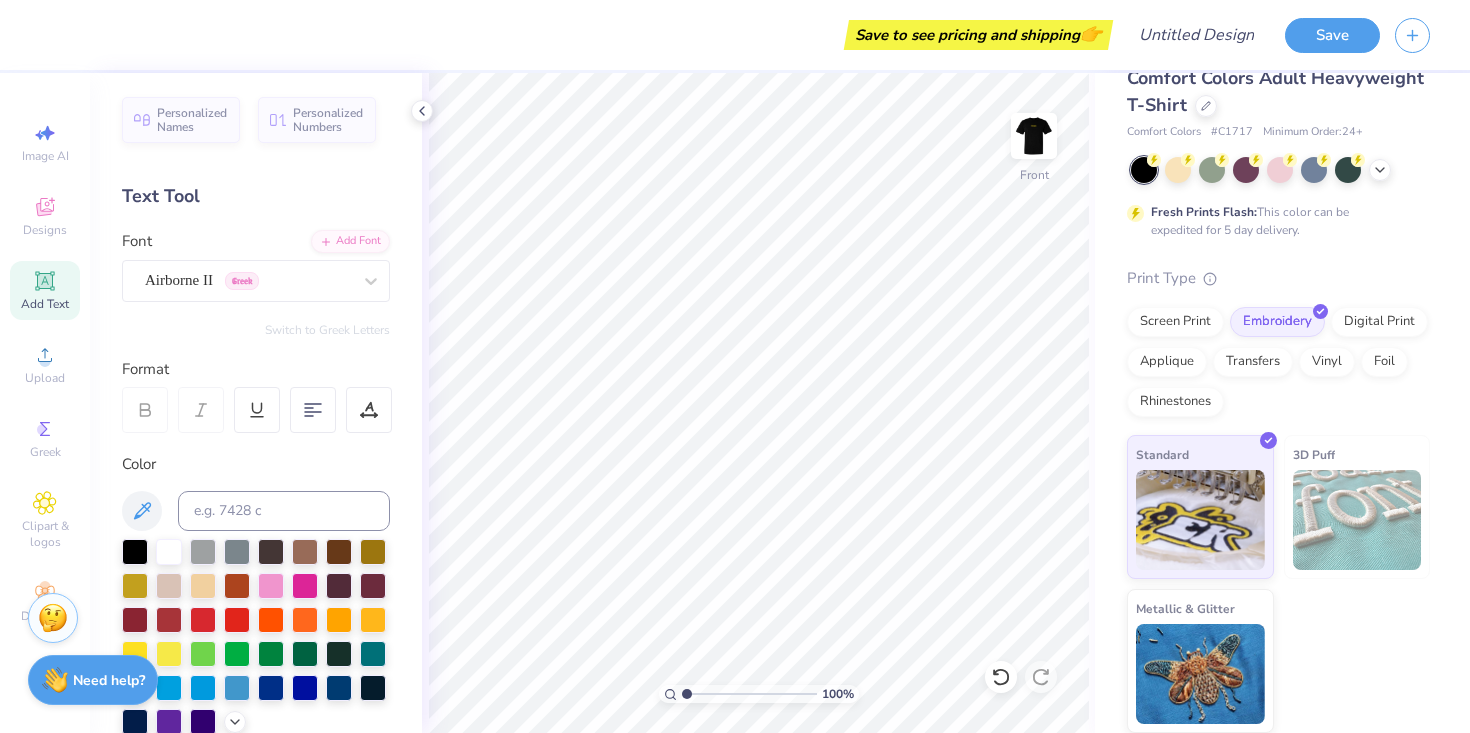 click on "Add Text" at bounding box center [45, 290] 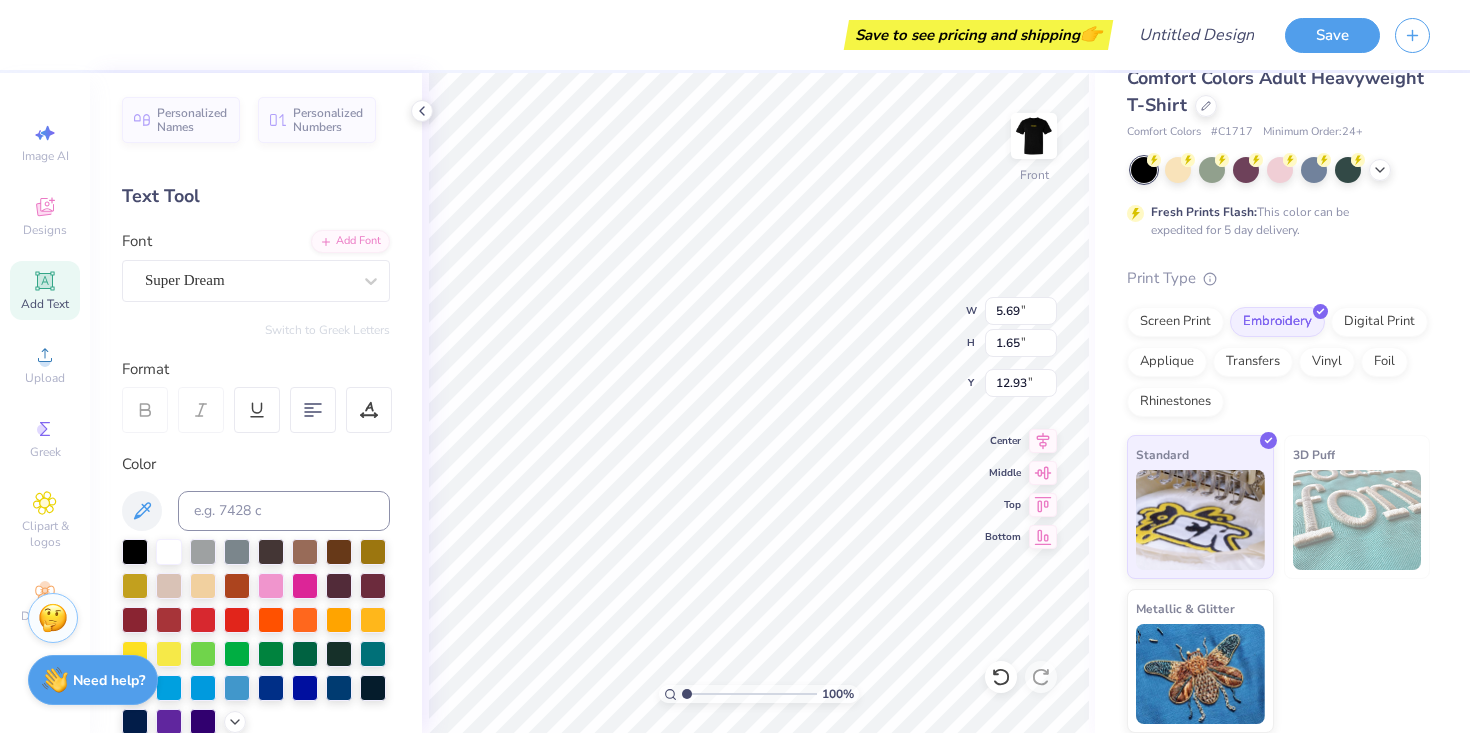 paste 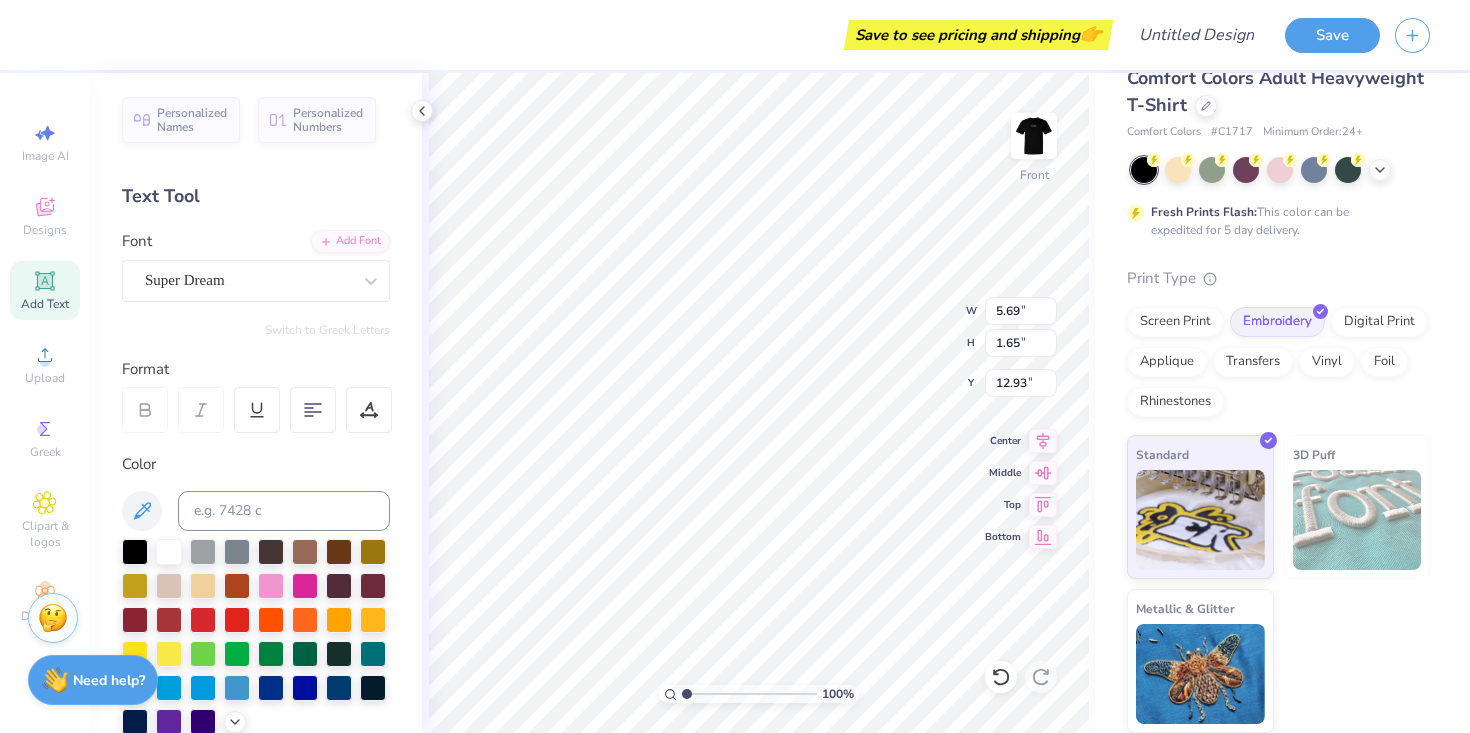 type on "T" 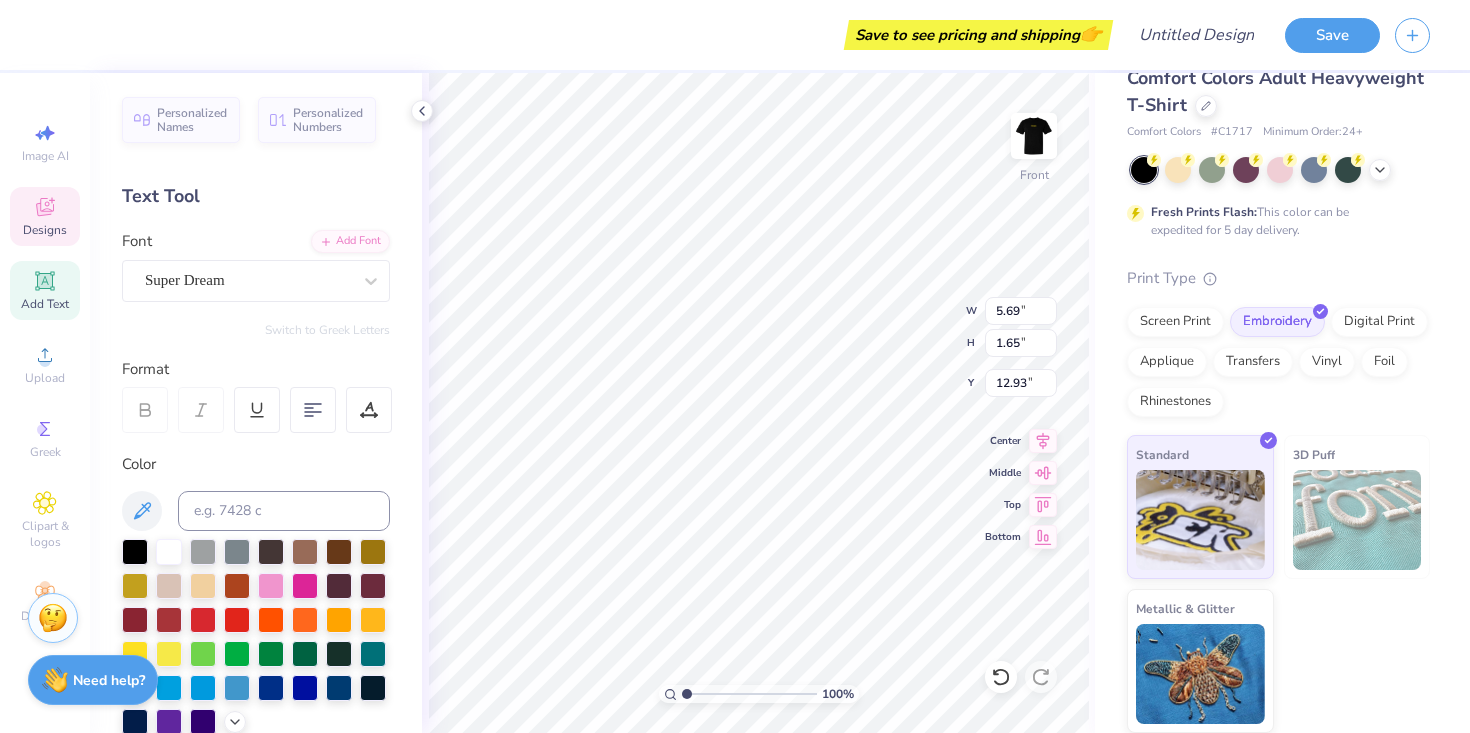 click 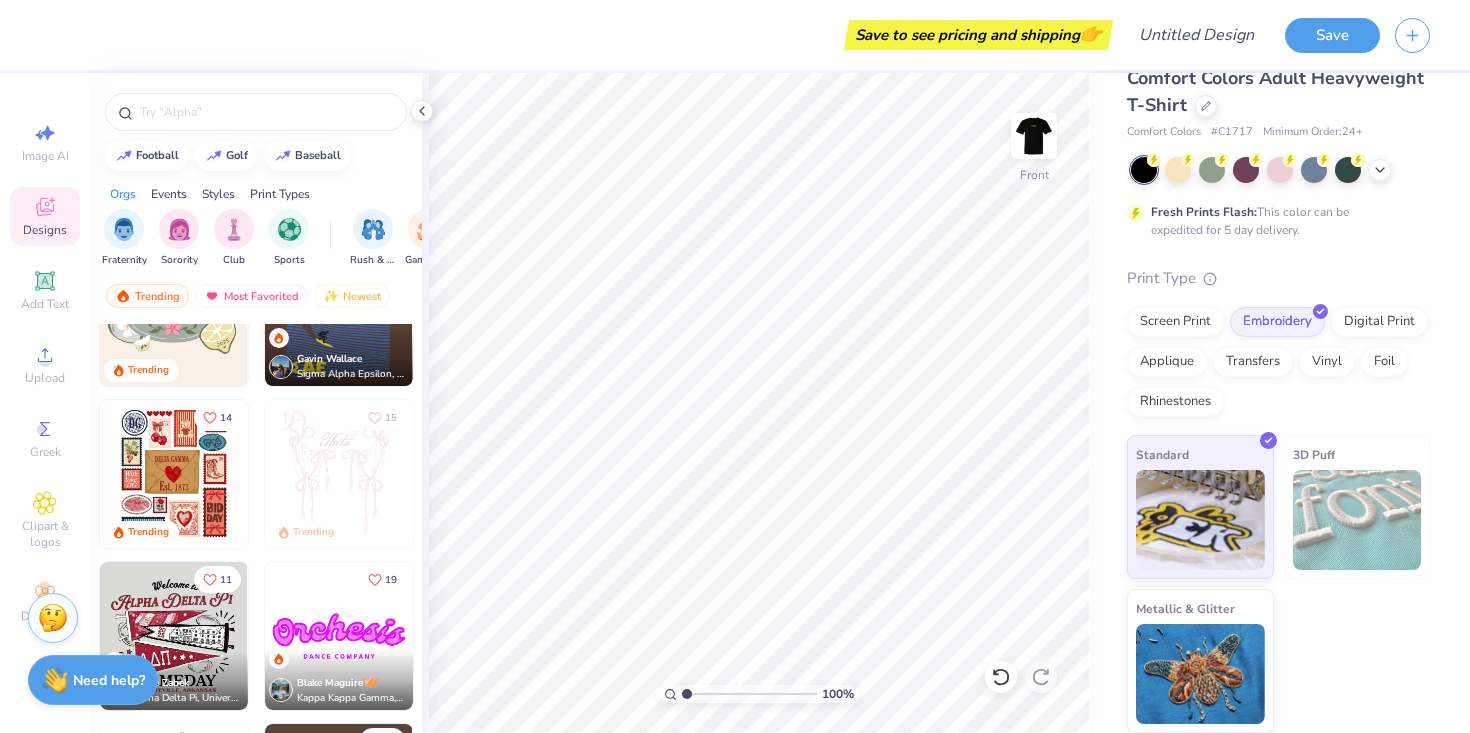 scroll, scrollTop: 85, scrollLeft: 0, axis: vertical 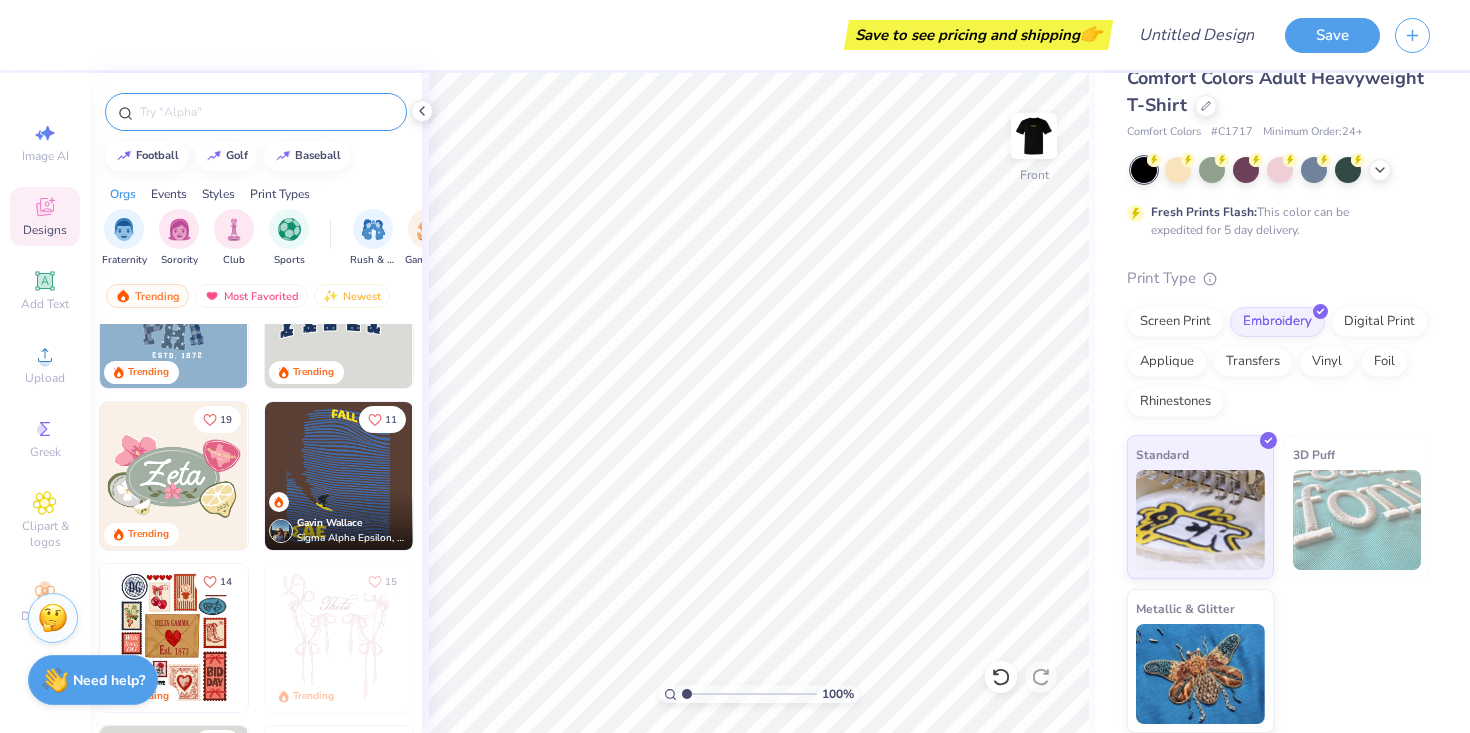 click at bounding box center [266, 112] 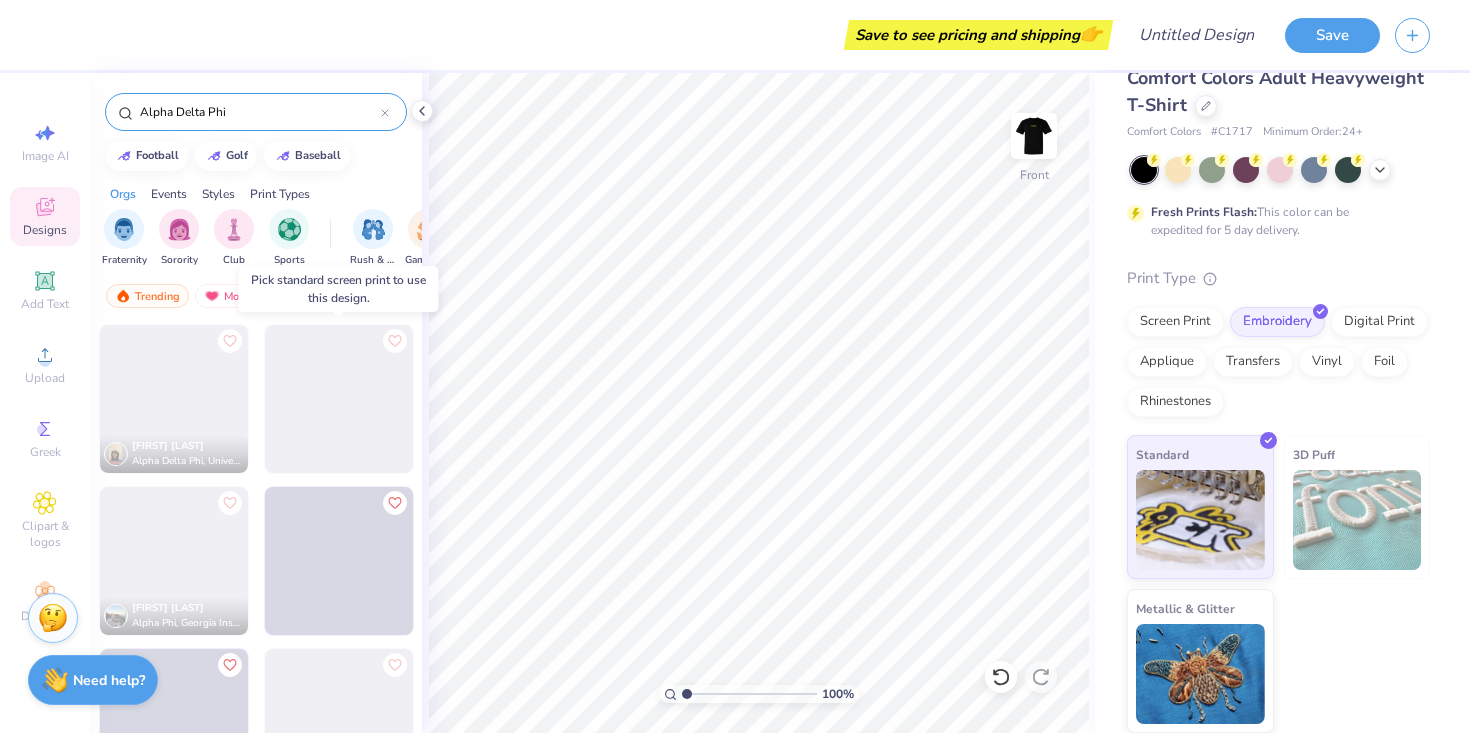 type on "Alpha Delta Phi" 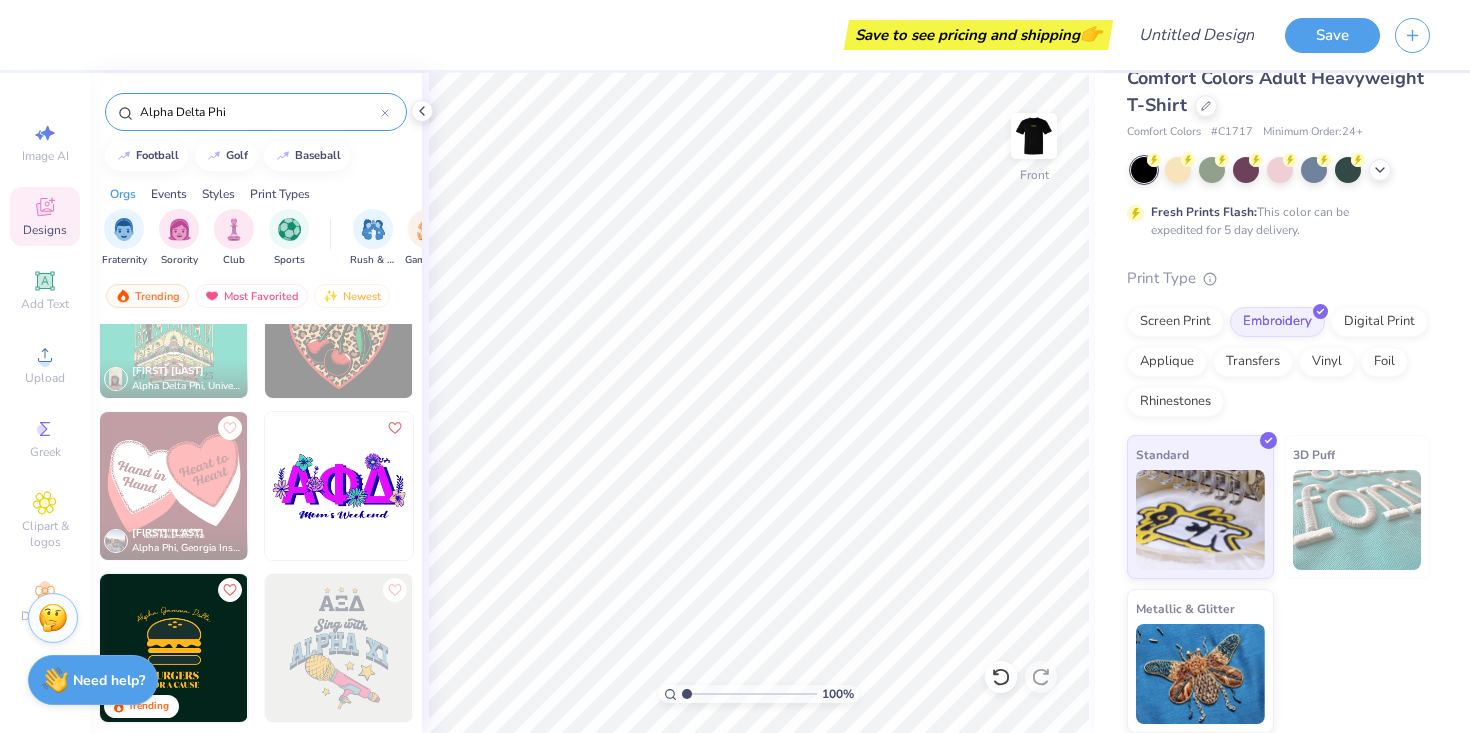 scroll, scrollTop: 0, scrollLeft: 0, axis: both 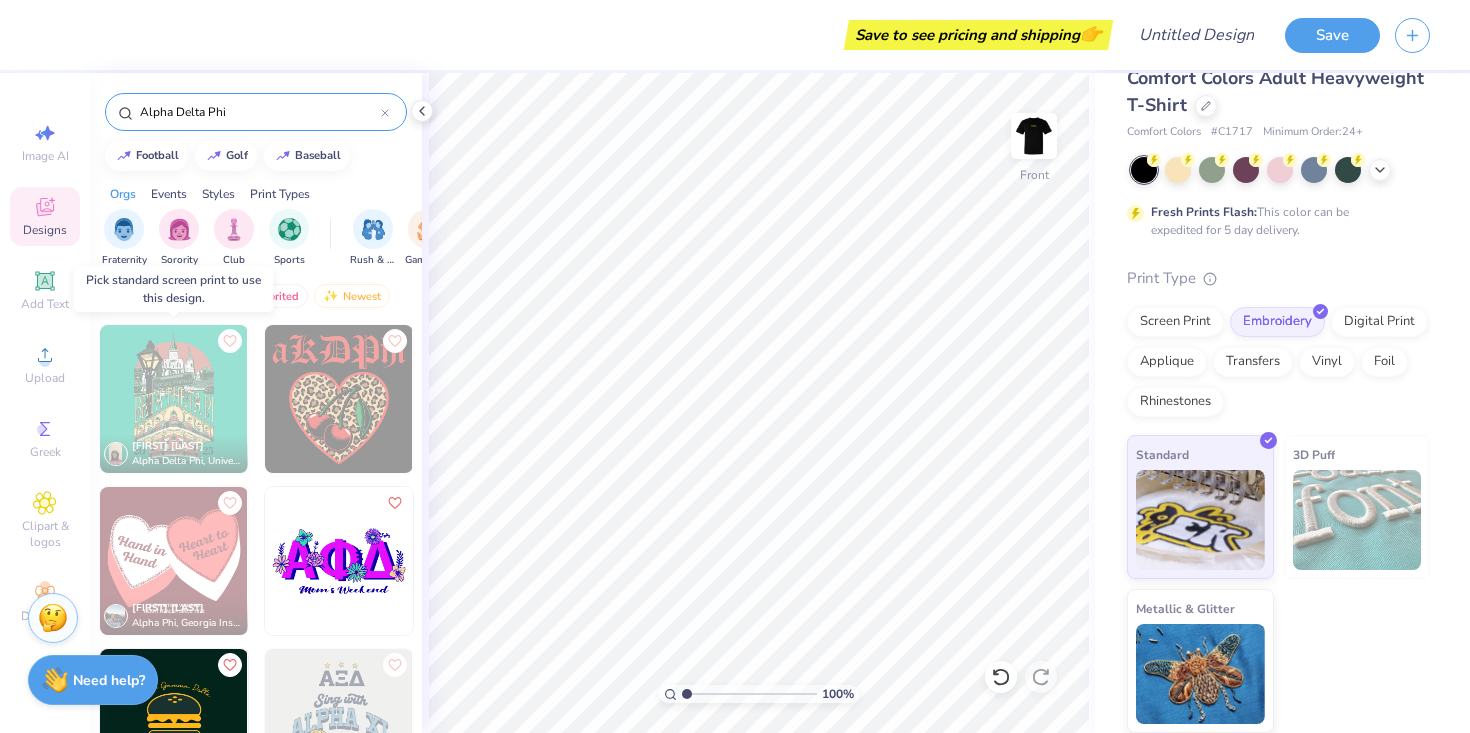 click at bounding box center (174, 399) 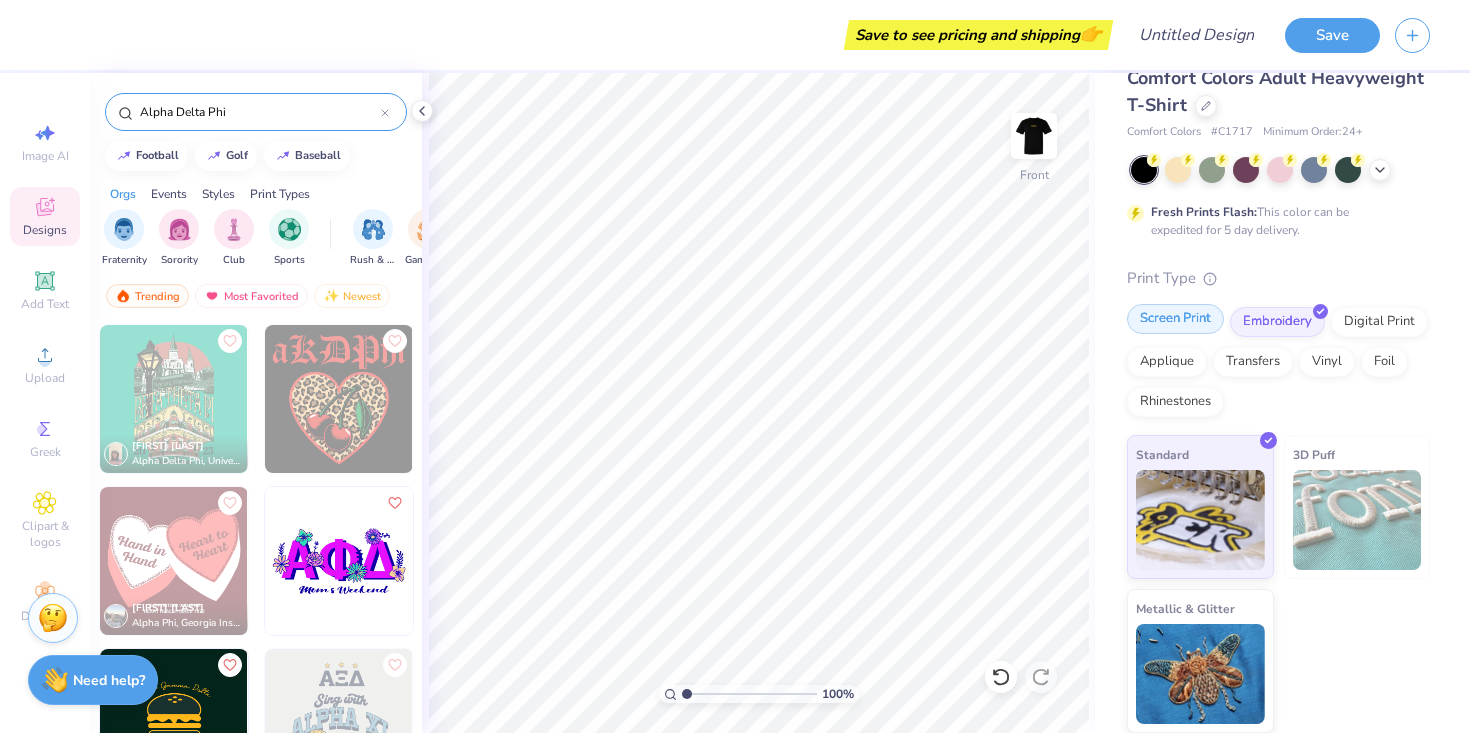 click on "Screen Print" at bounding box center (1175, 319) 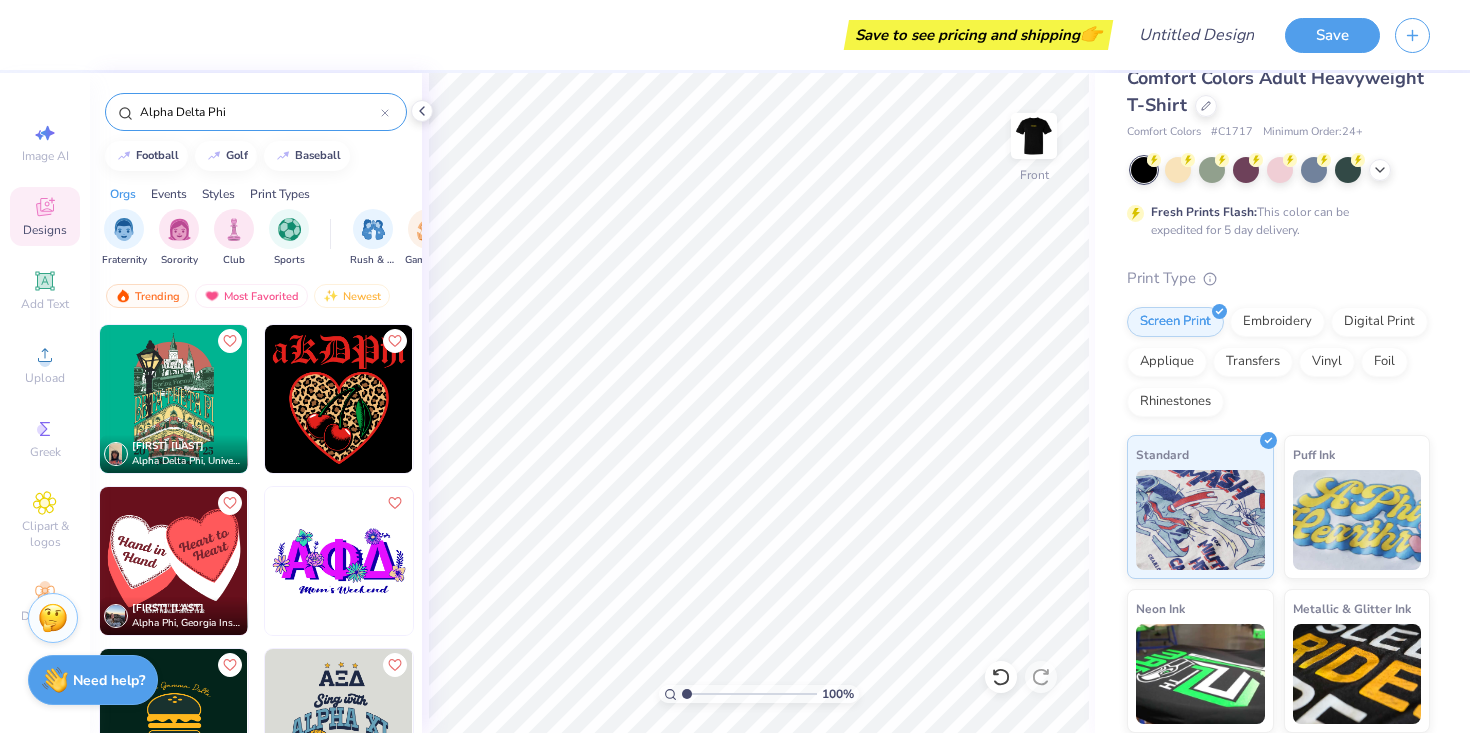 click at bounding box center [174, 399] 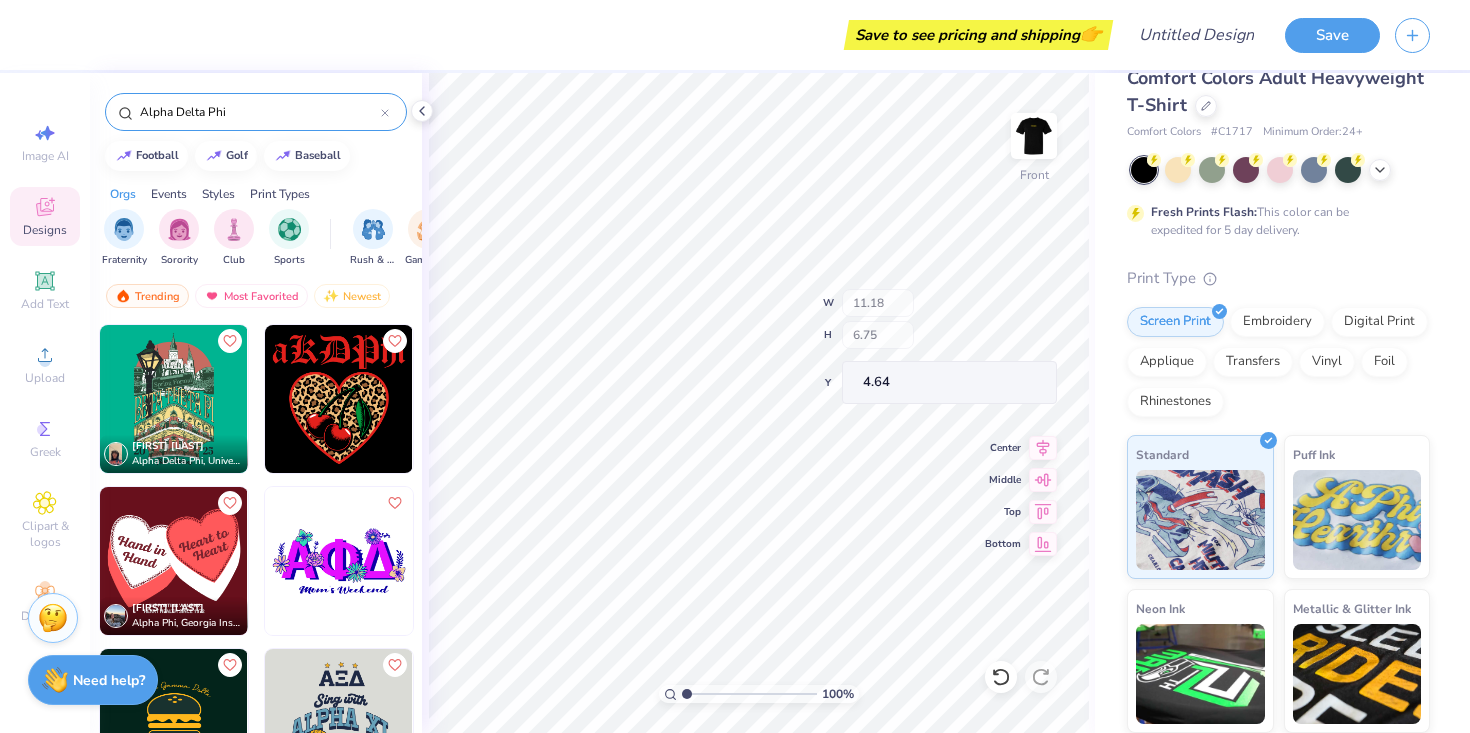 type on "4.64" 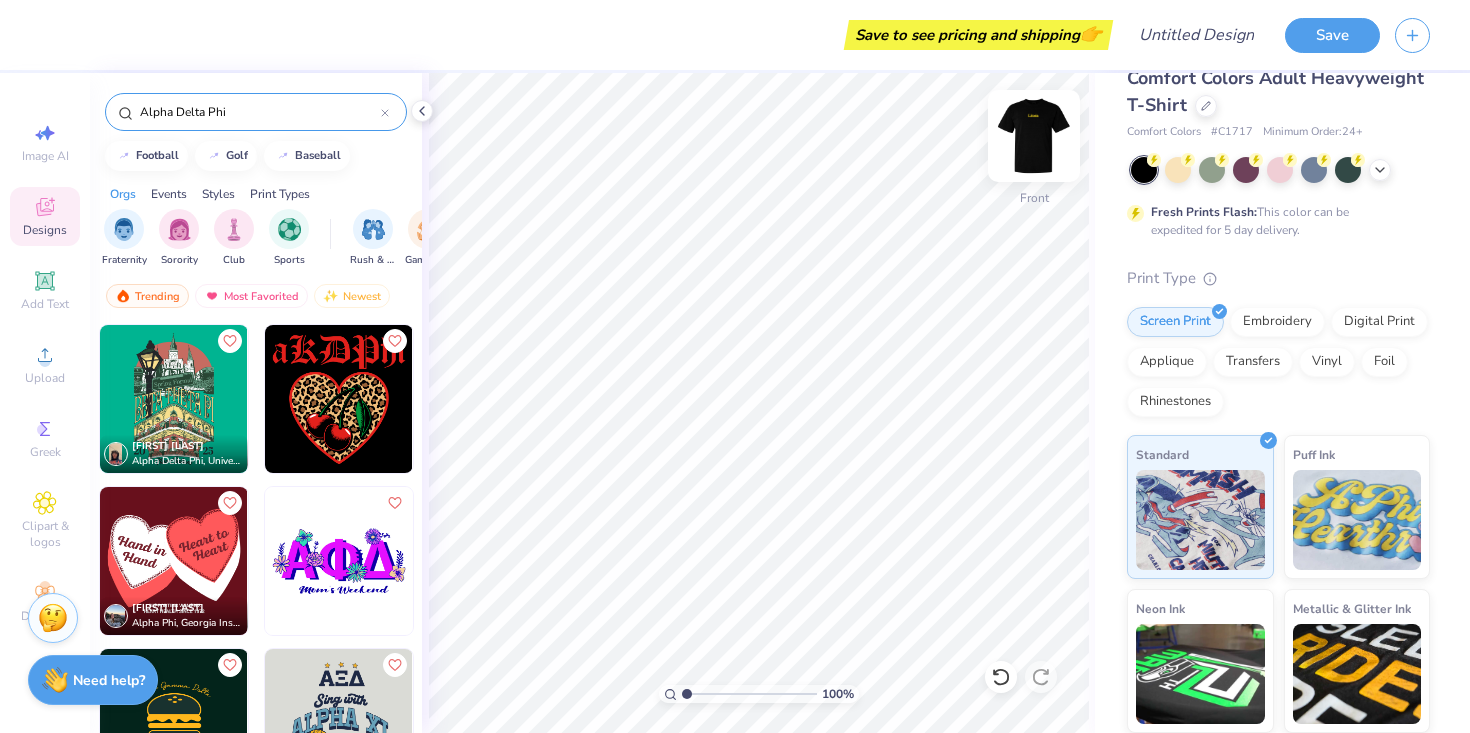 click at bounding box center (1034, 136) 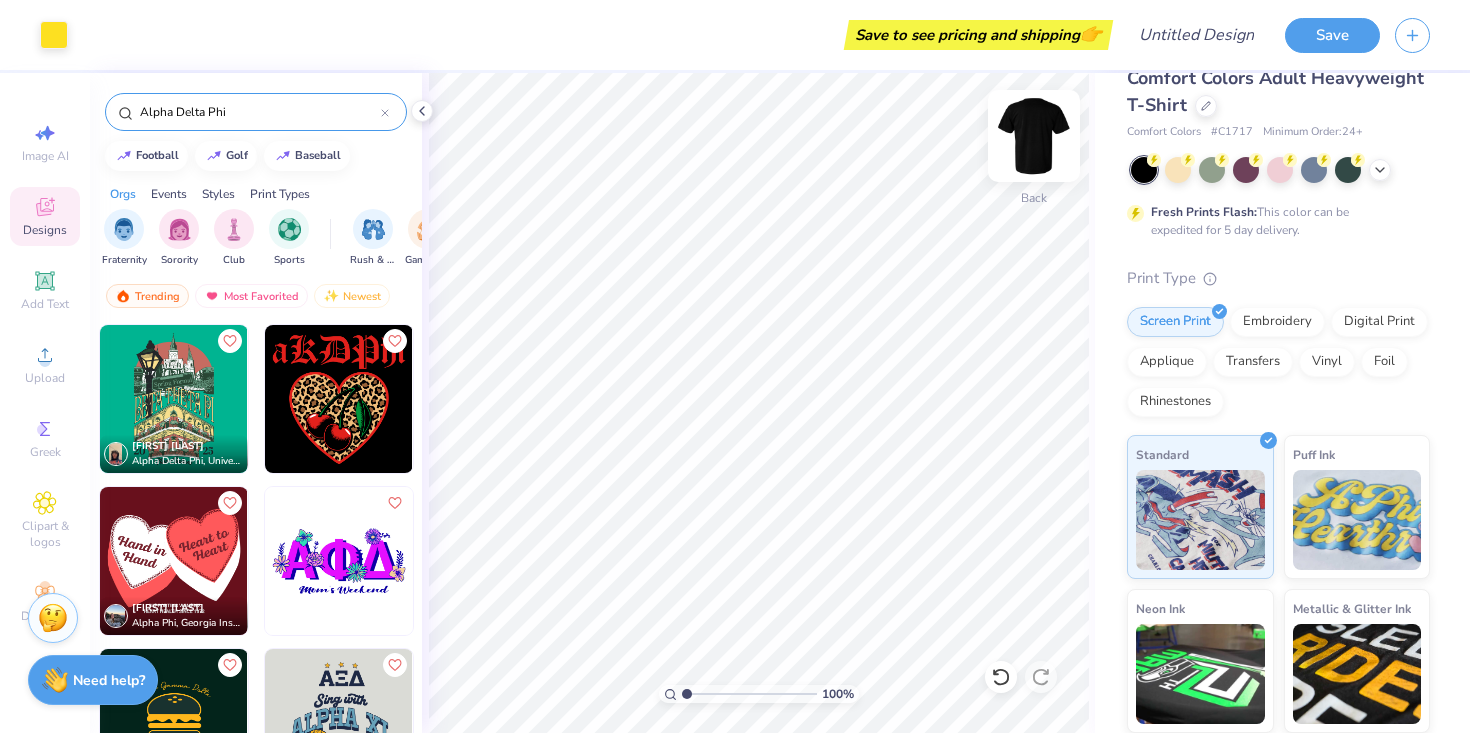 click at bounding box center [1034, 136] 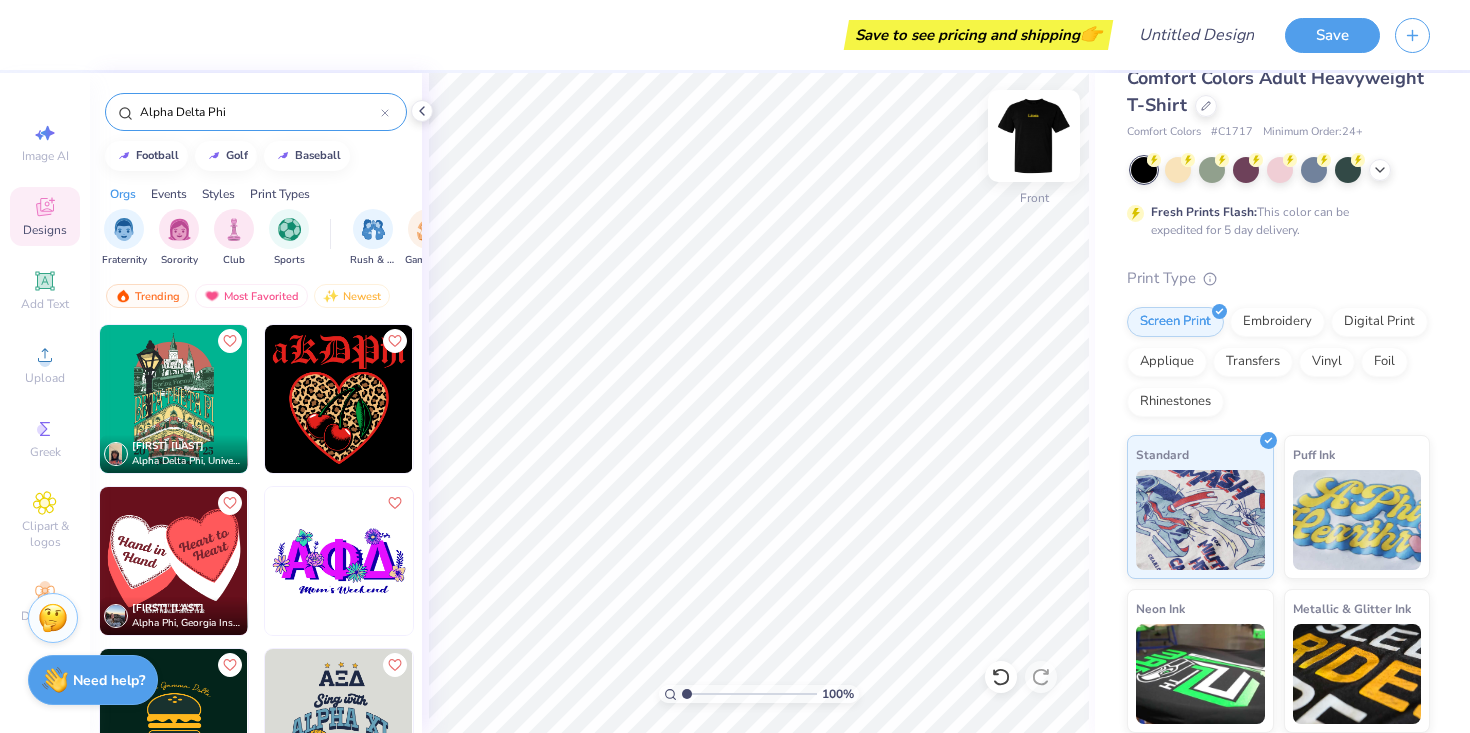 click at bounding box center [1034, 136] 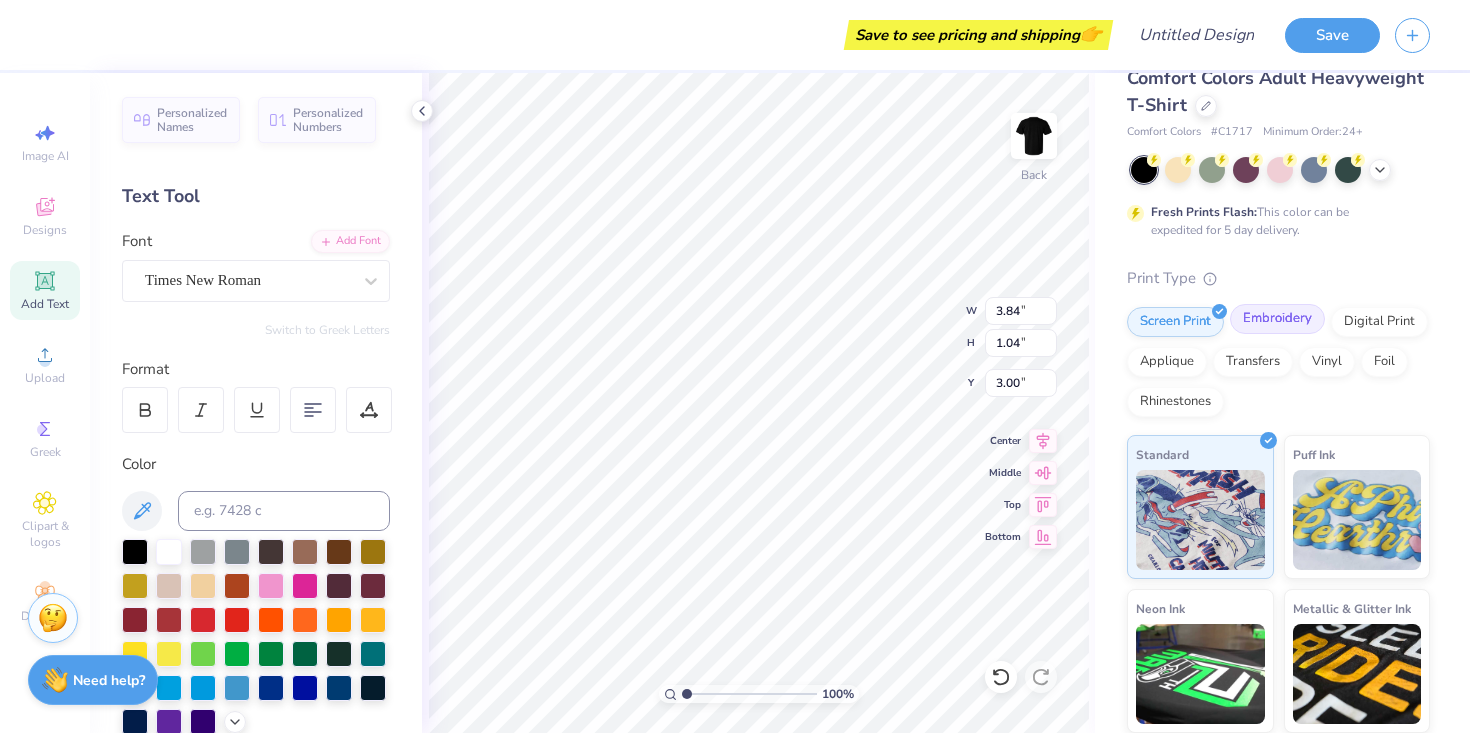 click on "Embroidery" at bounding box center [1277, 319] 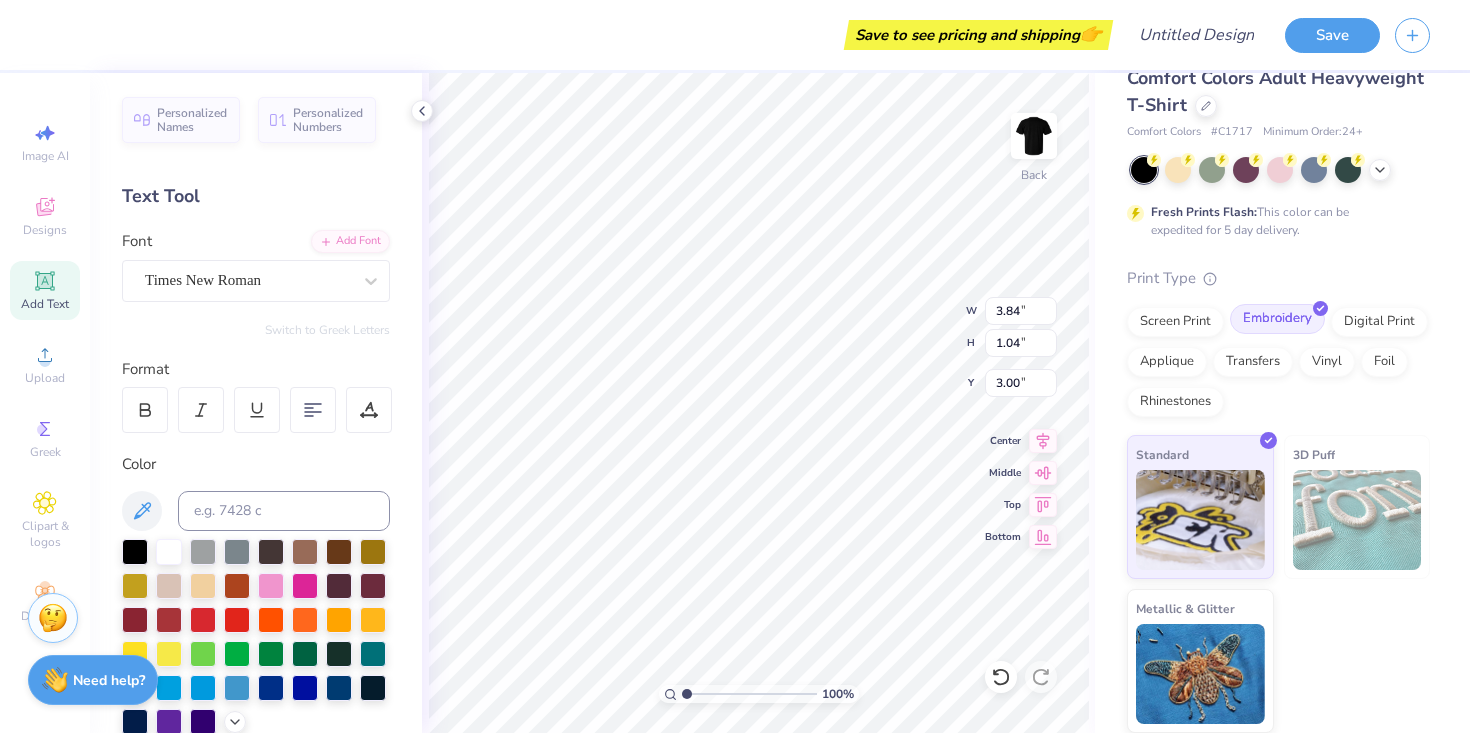 scroll, scrollTop: 0, scrollLeft: 0, axis: both 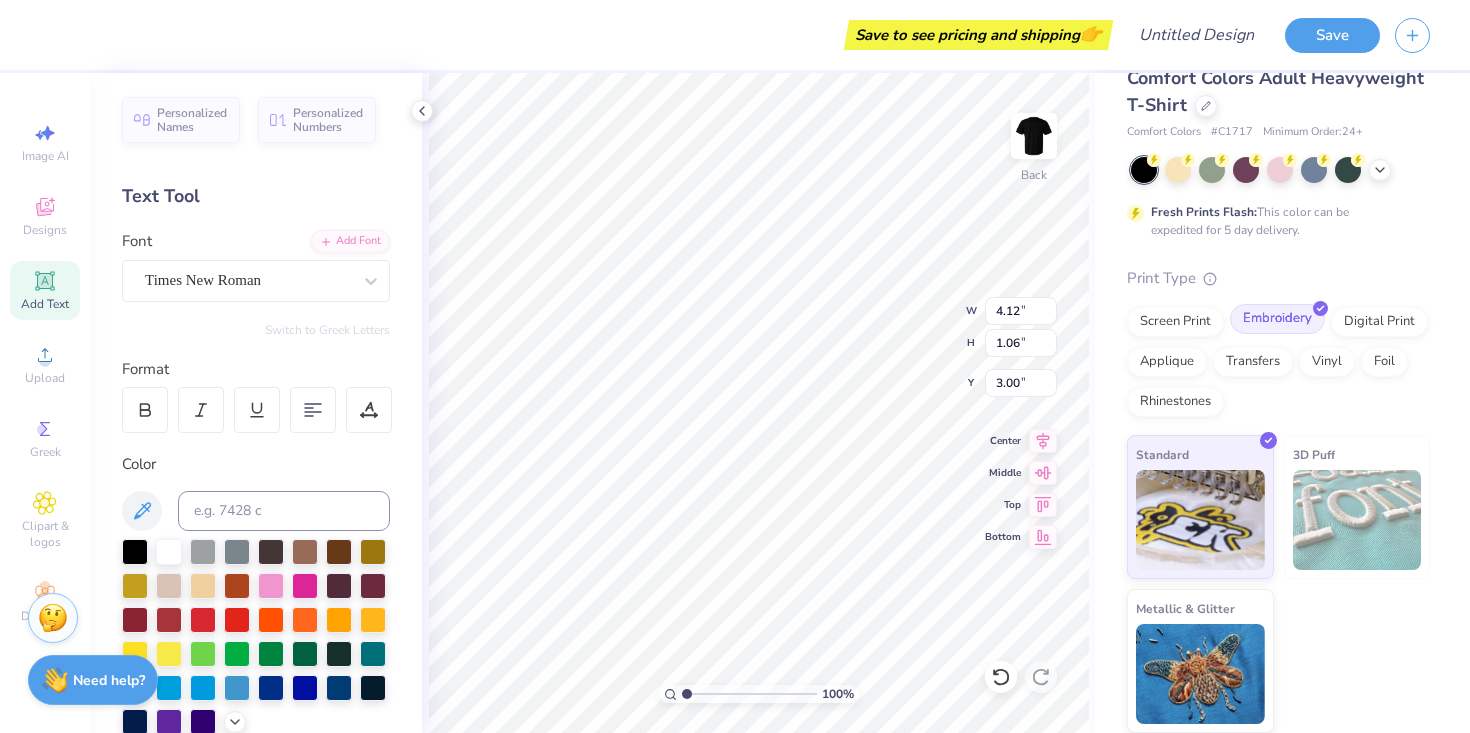 type on "Litoria.\" 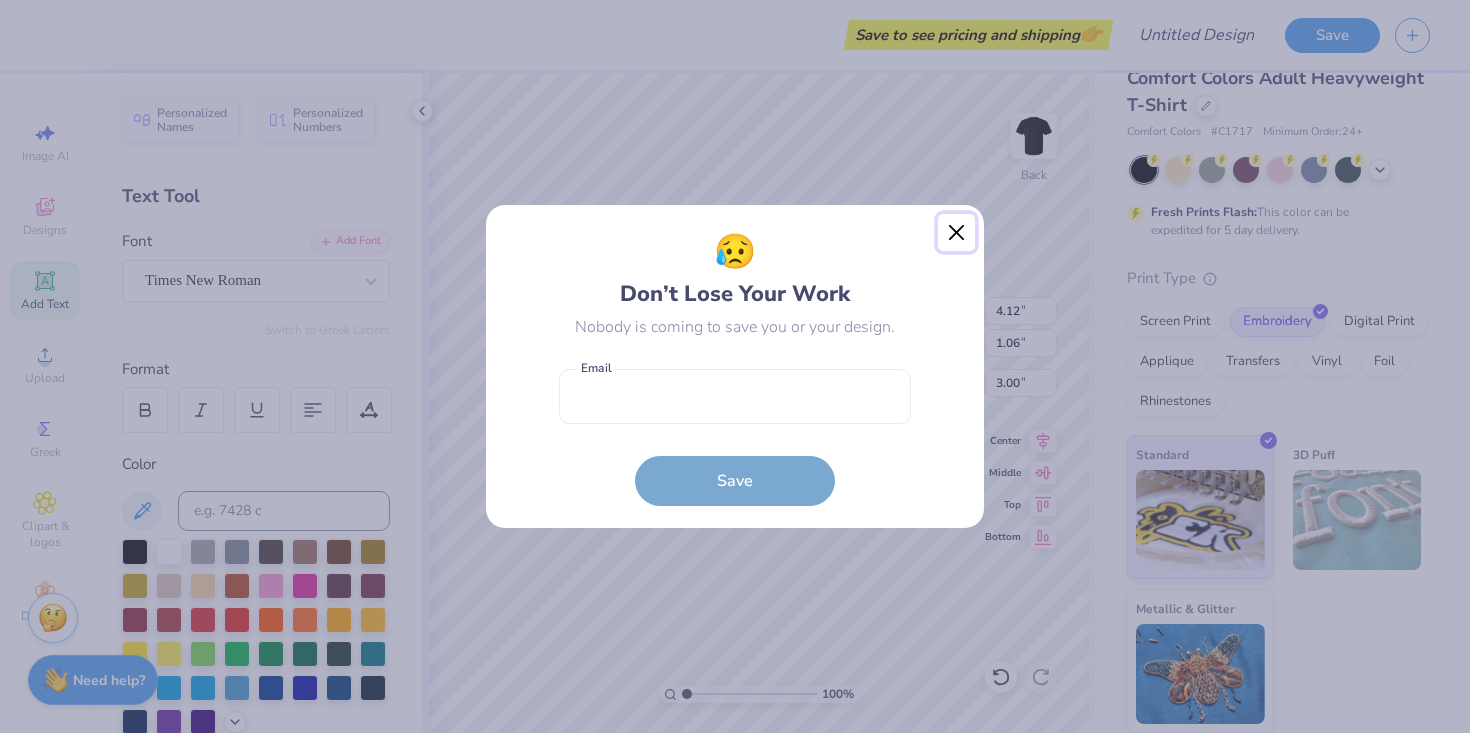 click at bounding box center (957, 233) 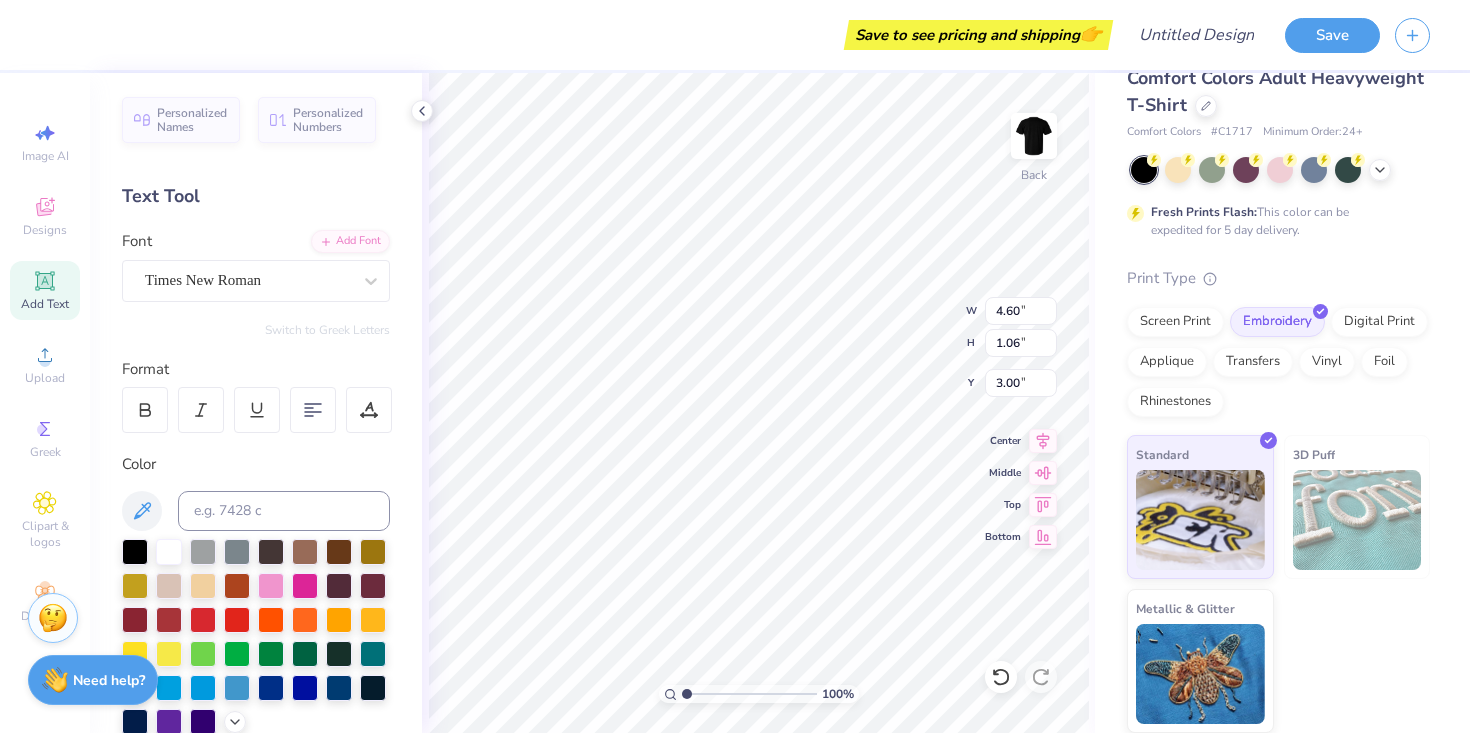 scroll, scrollTop: 0, scrollLeft: 1, axis: horizontal 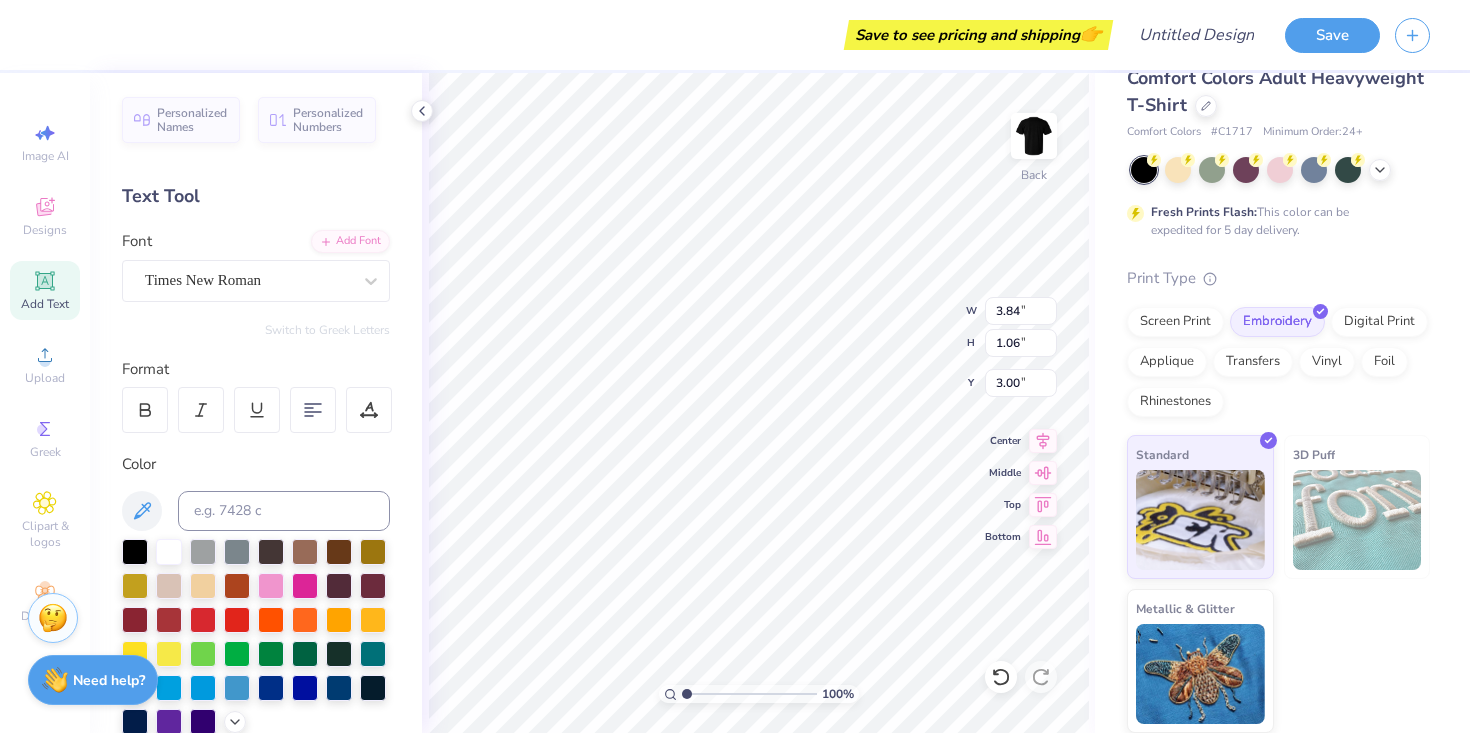 type on "3.51" 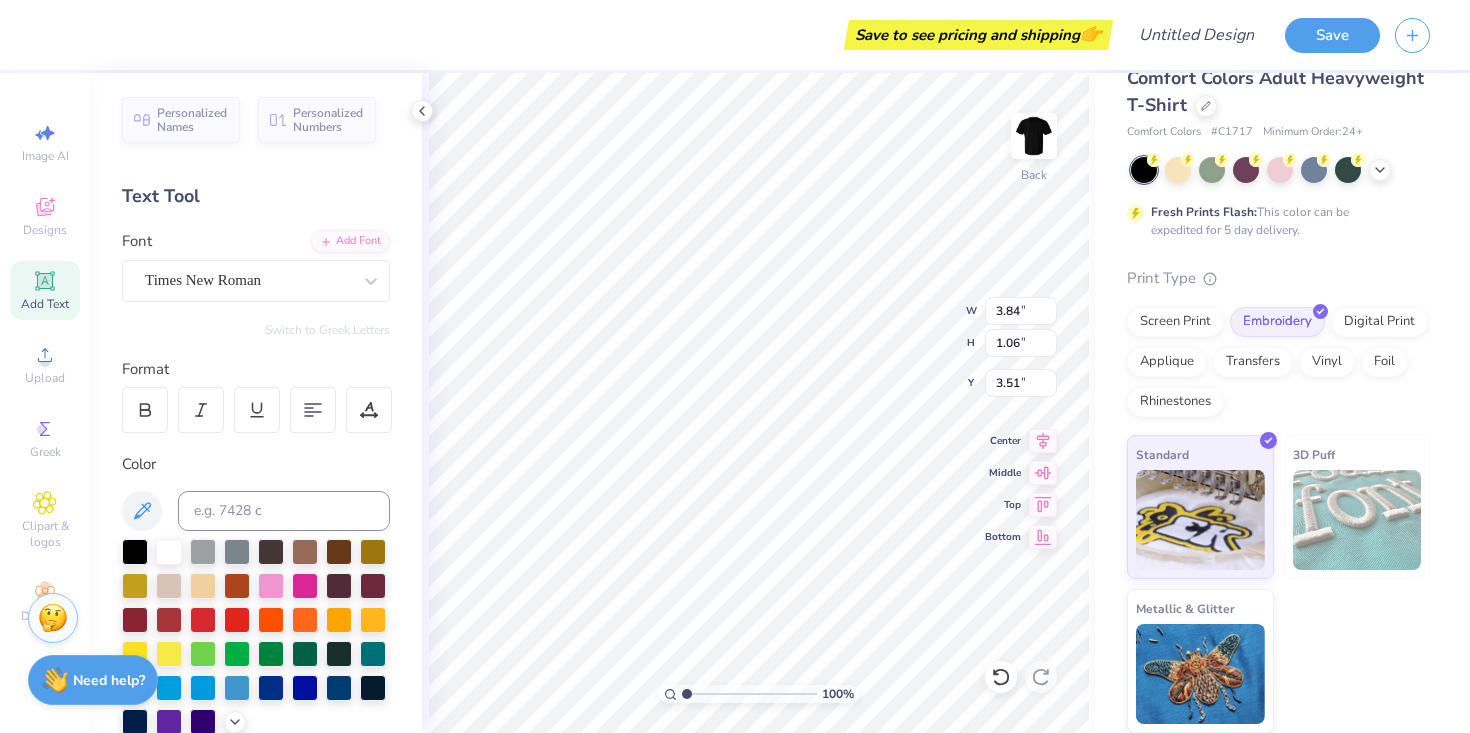 type on "3.30" 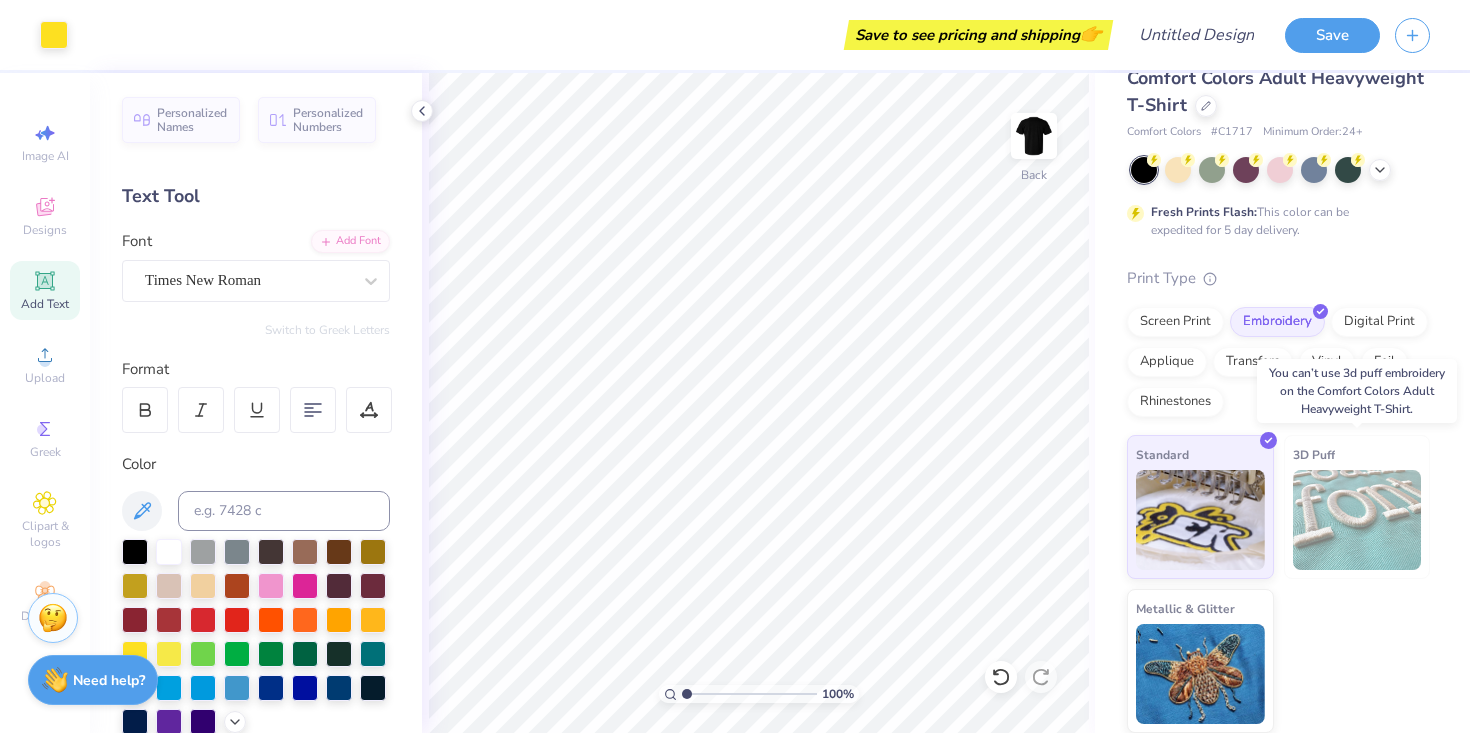 click at bounding box center (1357, 520) 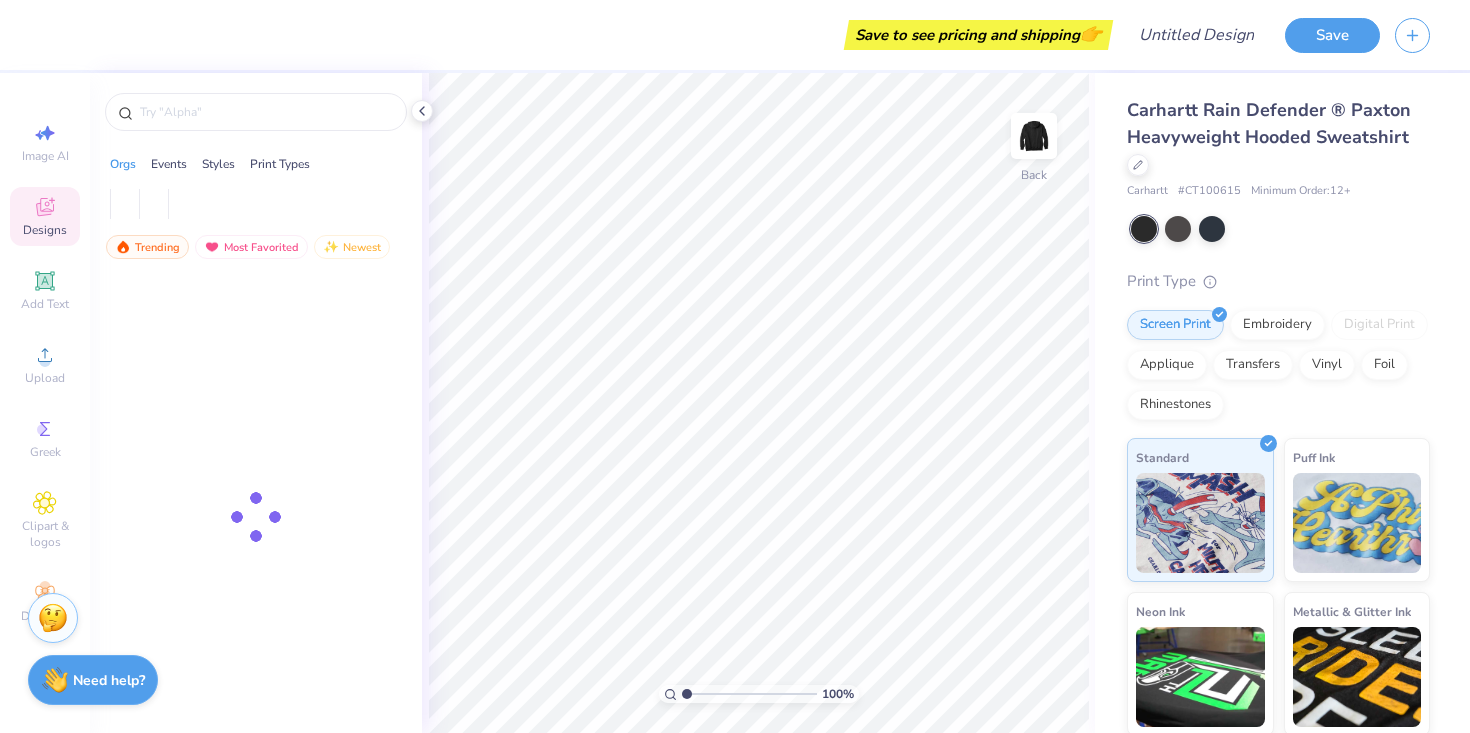 scroll, scrollTop: 0, scrollLeft: 0, axis: both 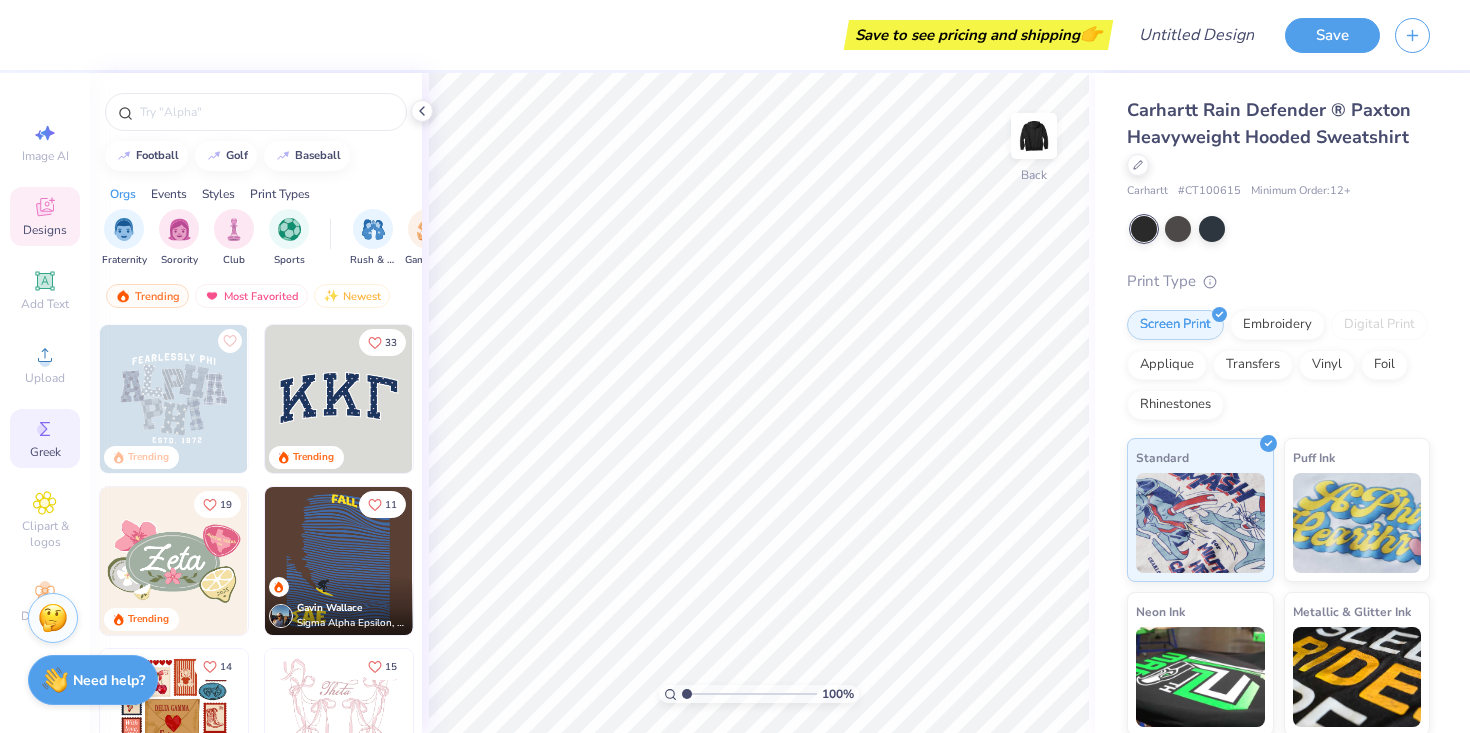 click on "Greek" at bounding box center (45, 452) 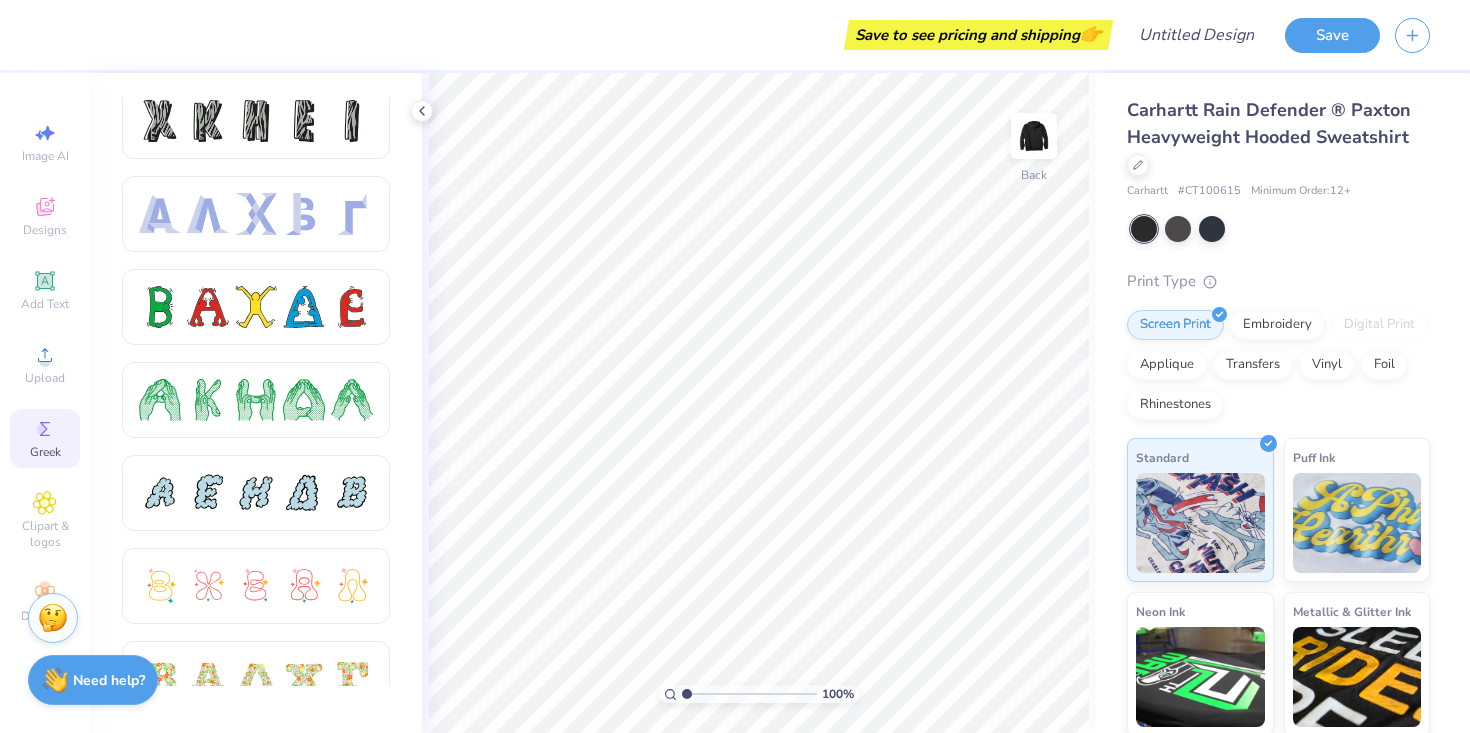 scroll, scrollTop: 0, scrollLeft: 0, axis: both 